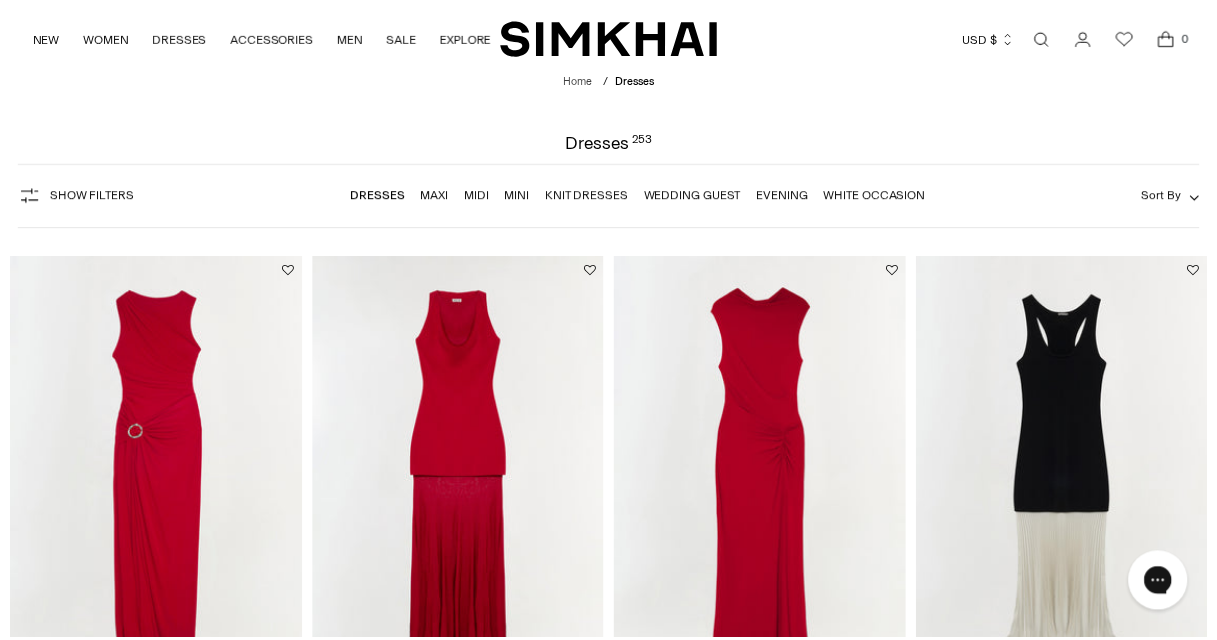 scroll, scrollTop: 397, scrollLeft: 0, axis: vertical 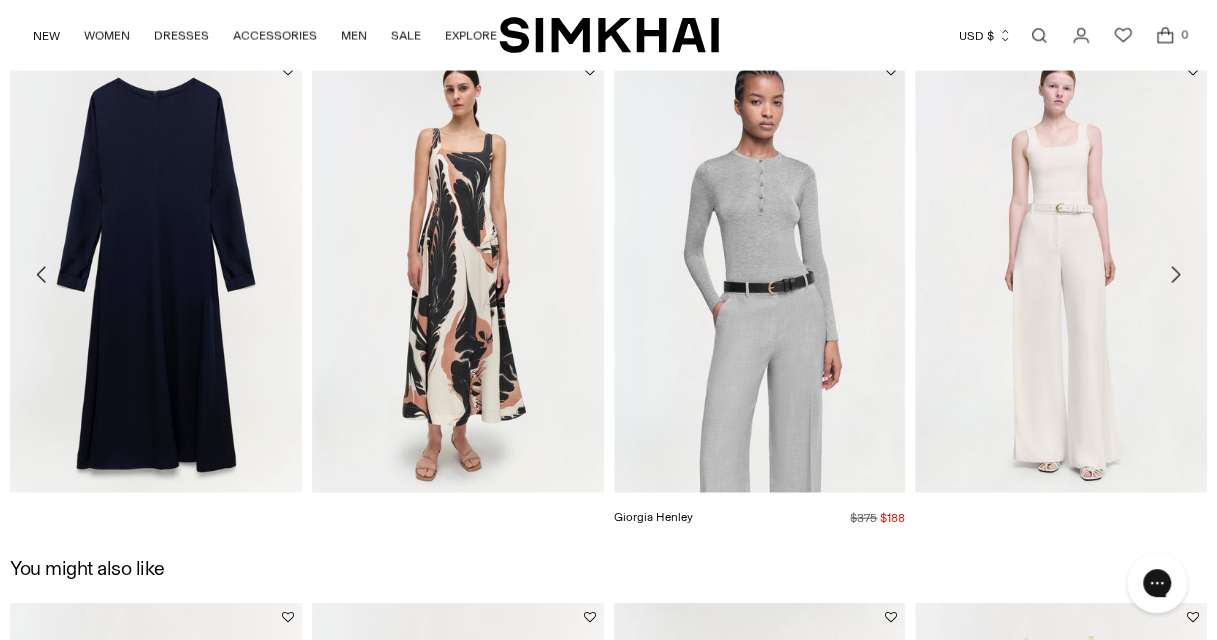 click at bounding box center [0, 0] 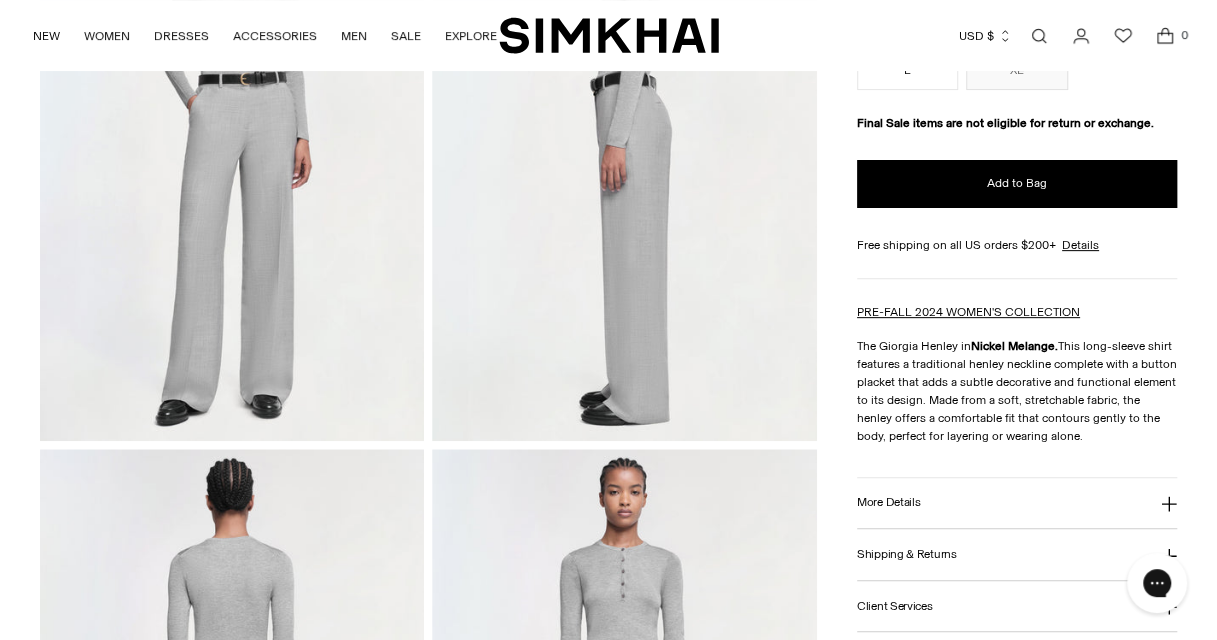 scroll, scrollTop: 273, scrollLeft: 0, axis: vertical 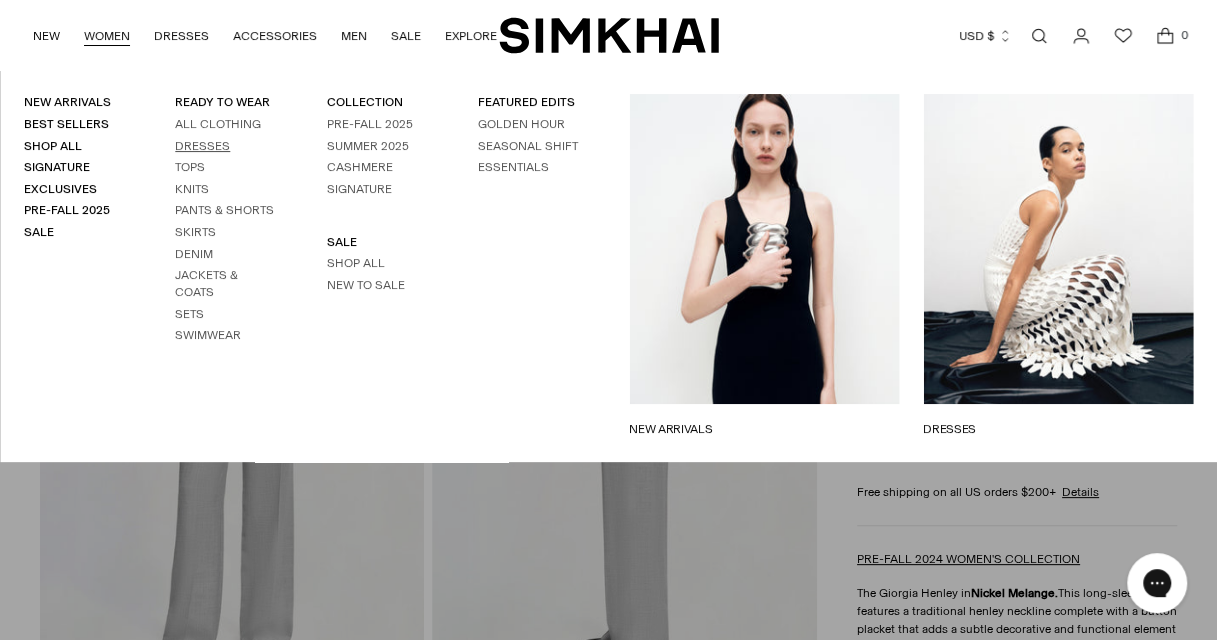 click on "Dresses" at bounding box center (202, 146) 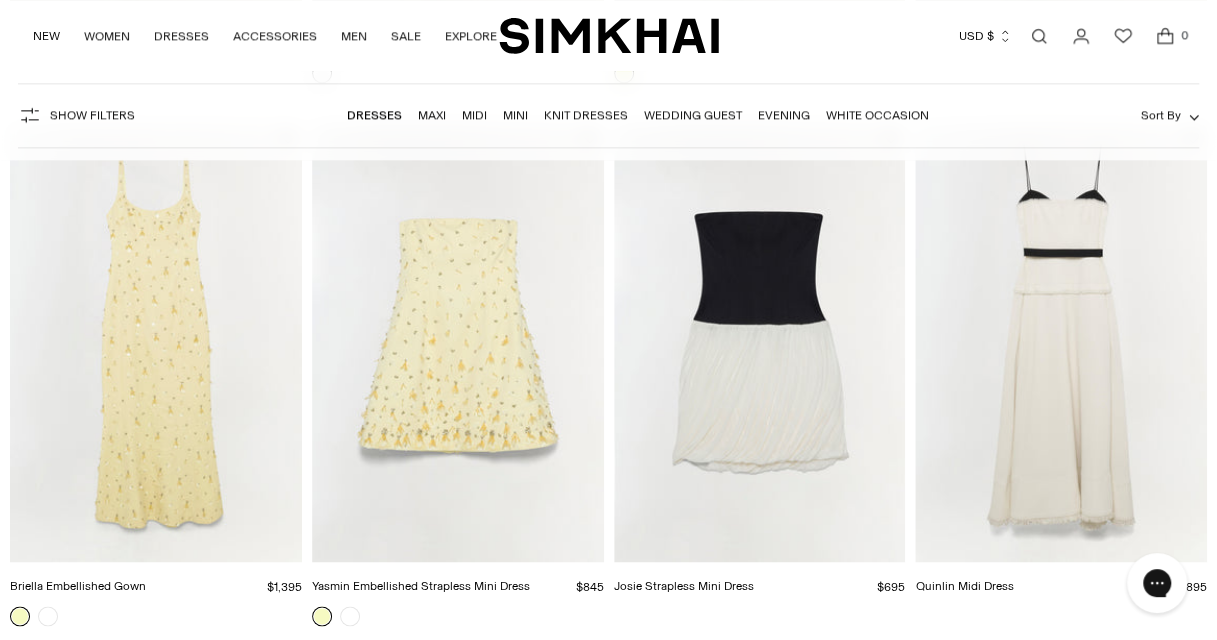 scroll, scrollTop: 1227, scrollLeft: 0, axis: vertical 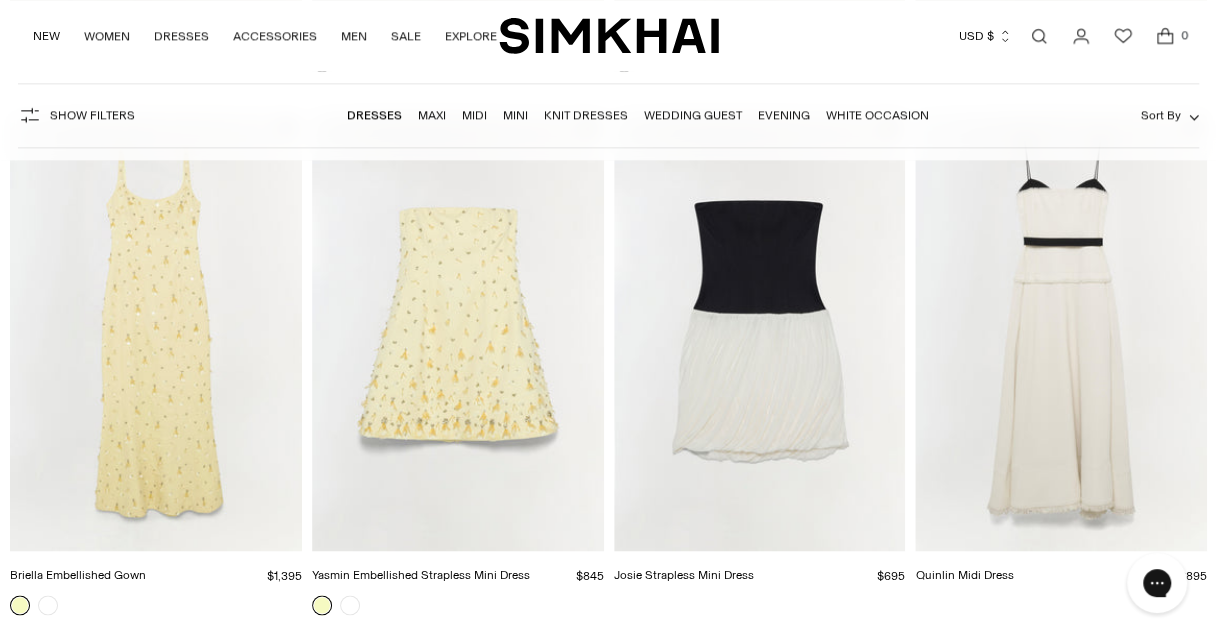 click at bounding box center (0, 0) 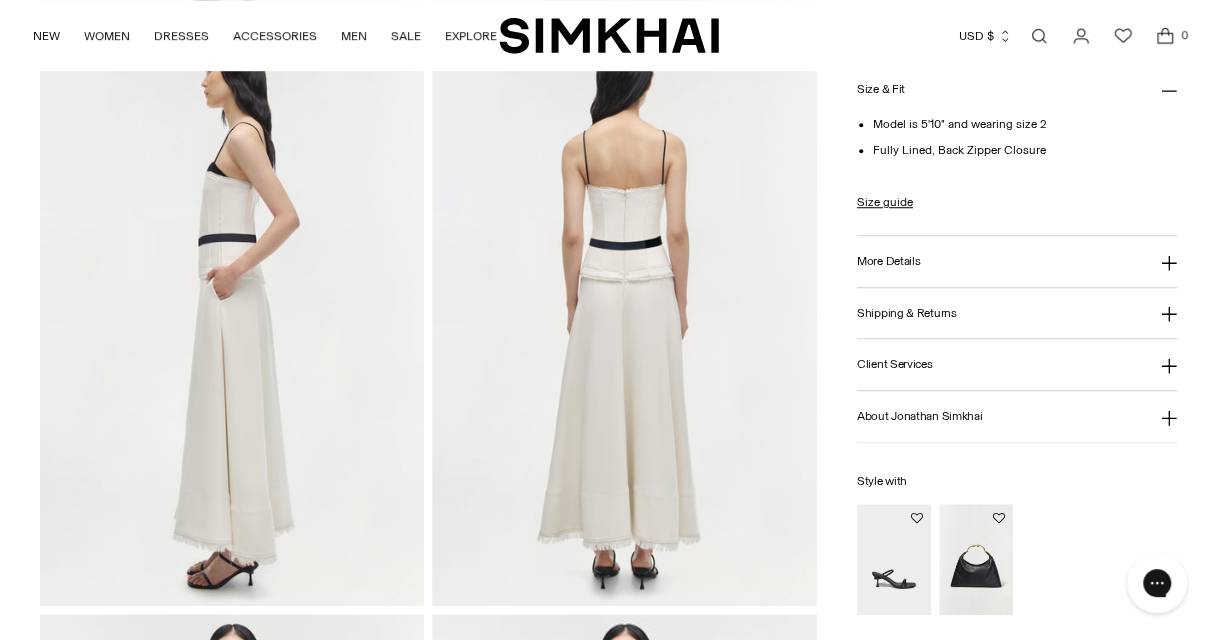 scroll, scrollTop: 712, scrollLeft: 0, axis: vertical 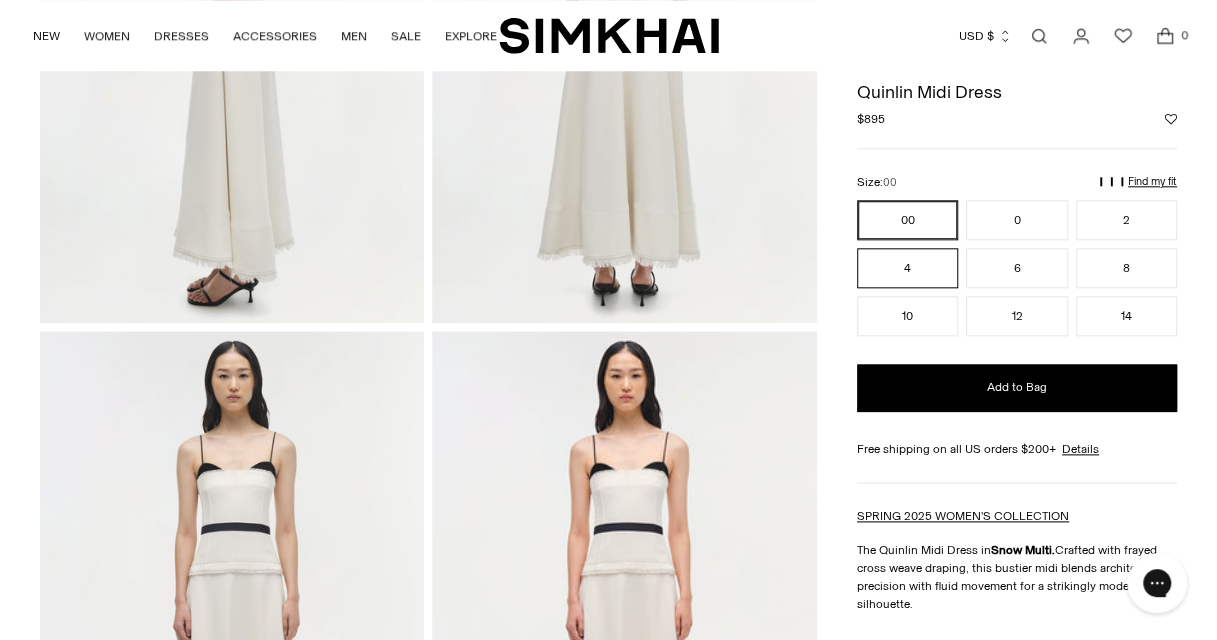click on "4" at bounding box center [907, 268] 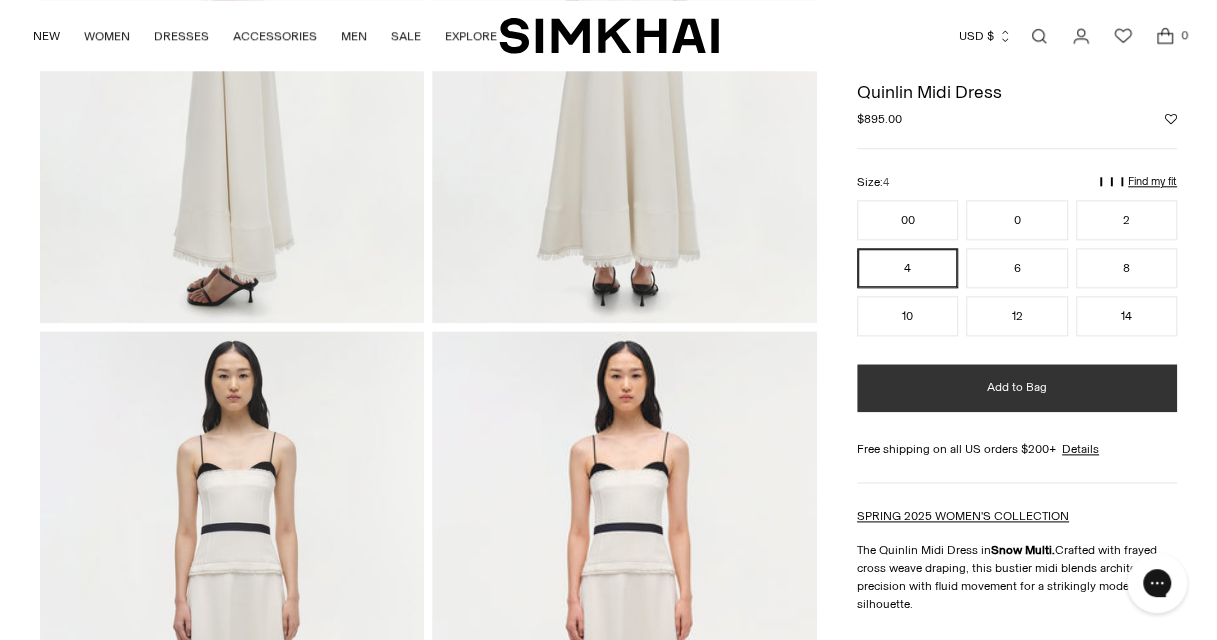 click on "Add to Bag" at bounding box center (1017, 388) 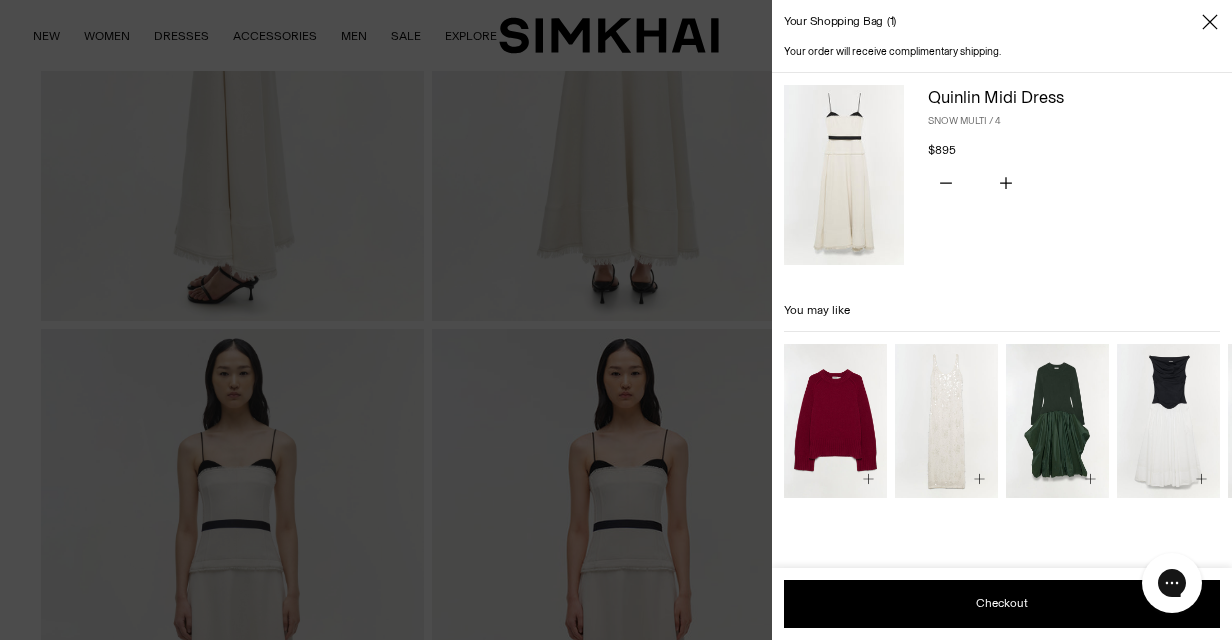 click 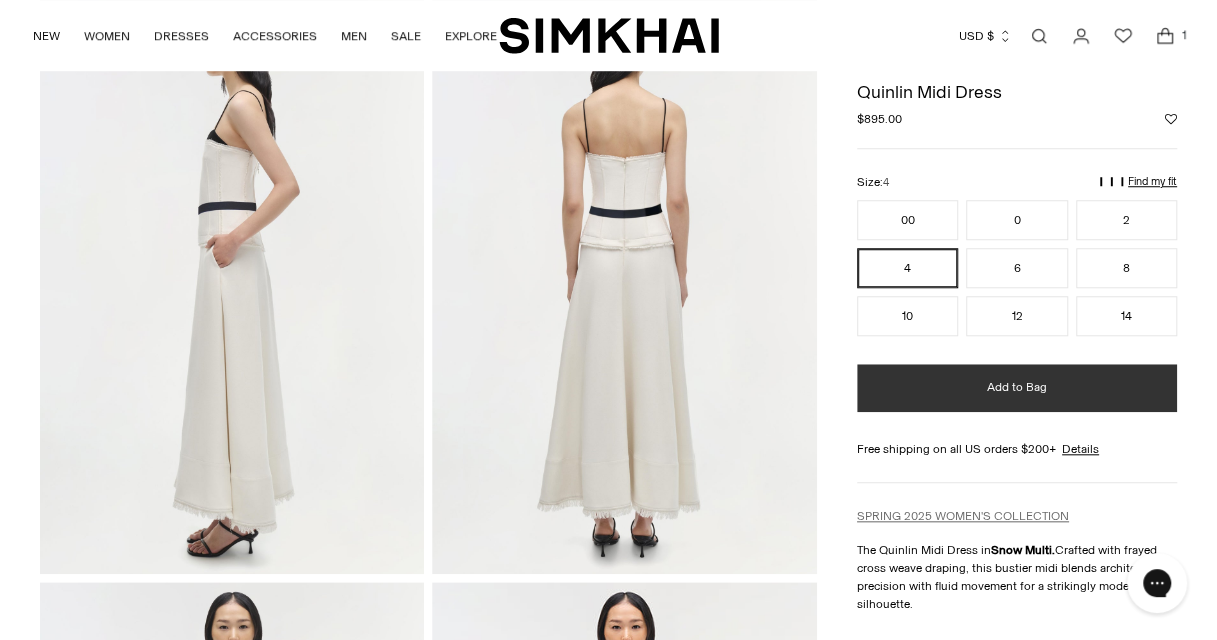 scroll, scrollTop: 697, scrollLeft: 0, axis: vertical 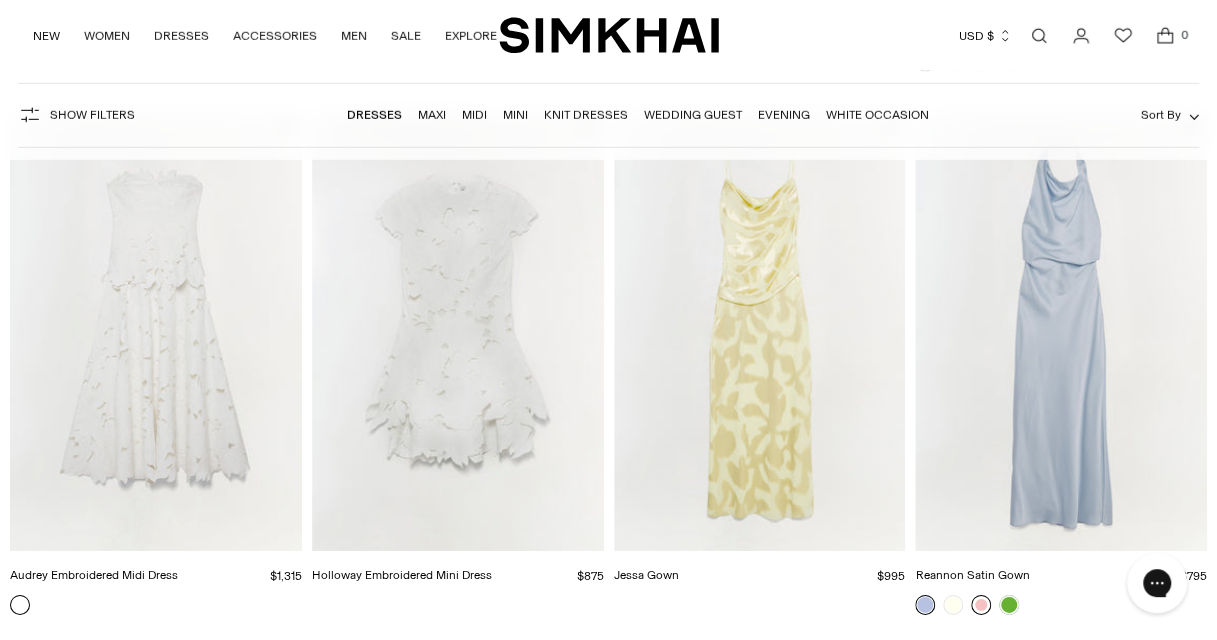 click at bounding box center [981, 605] 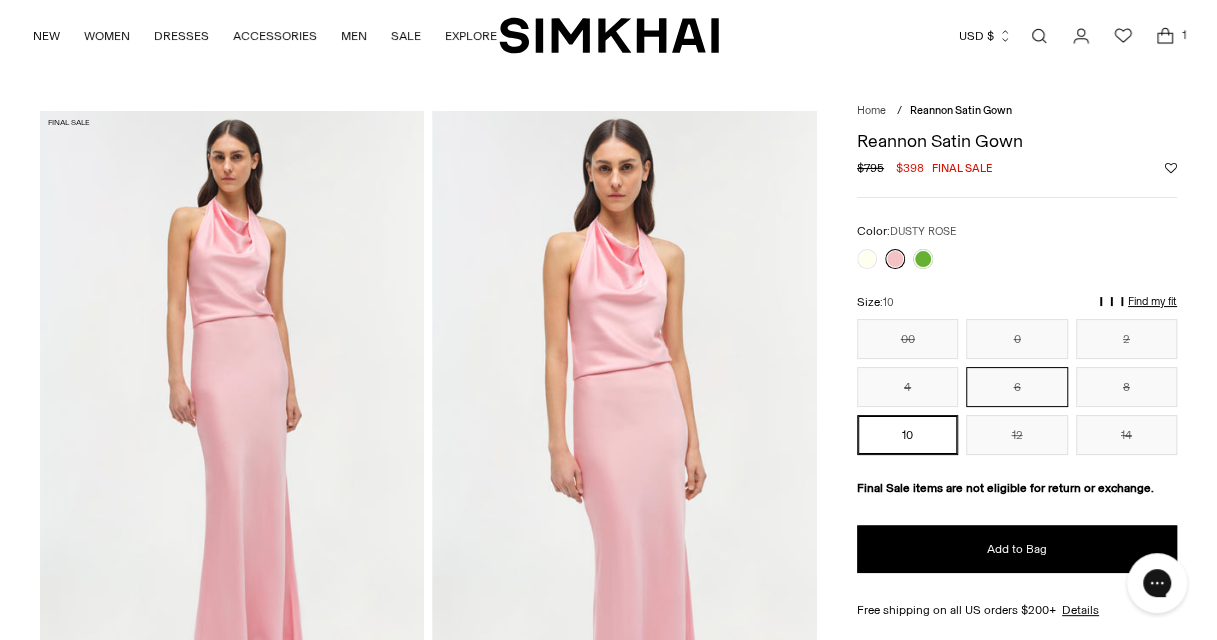 scroll, scrollTop: 292, scrollLeft: 0, axis: vertical 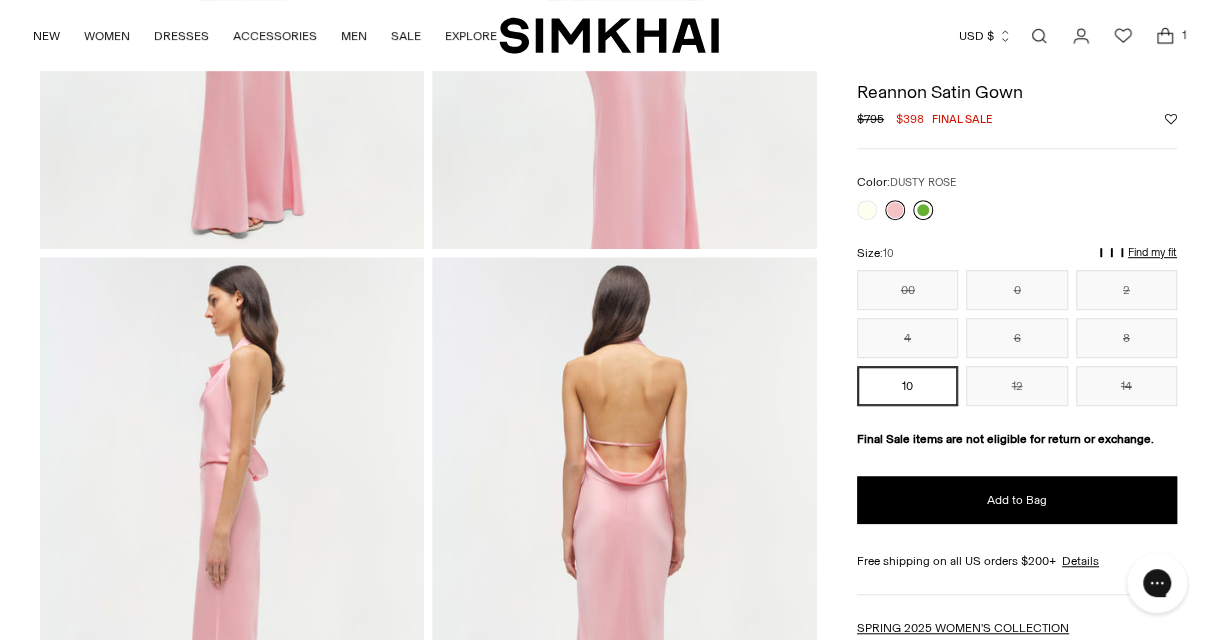 click at bounding box center [923, 210] 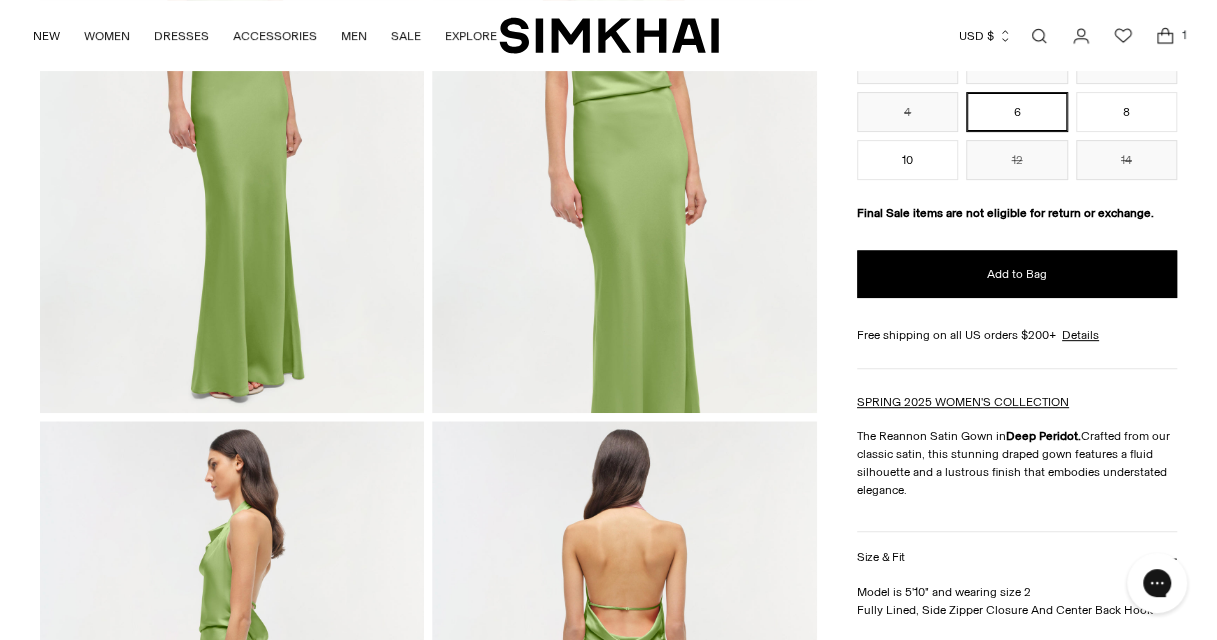 scroll, scrollTop: 0, scrollLeft: 0, axis: both 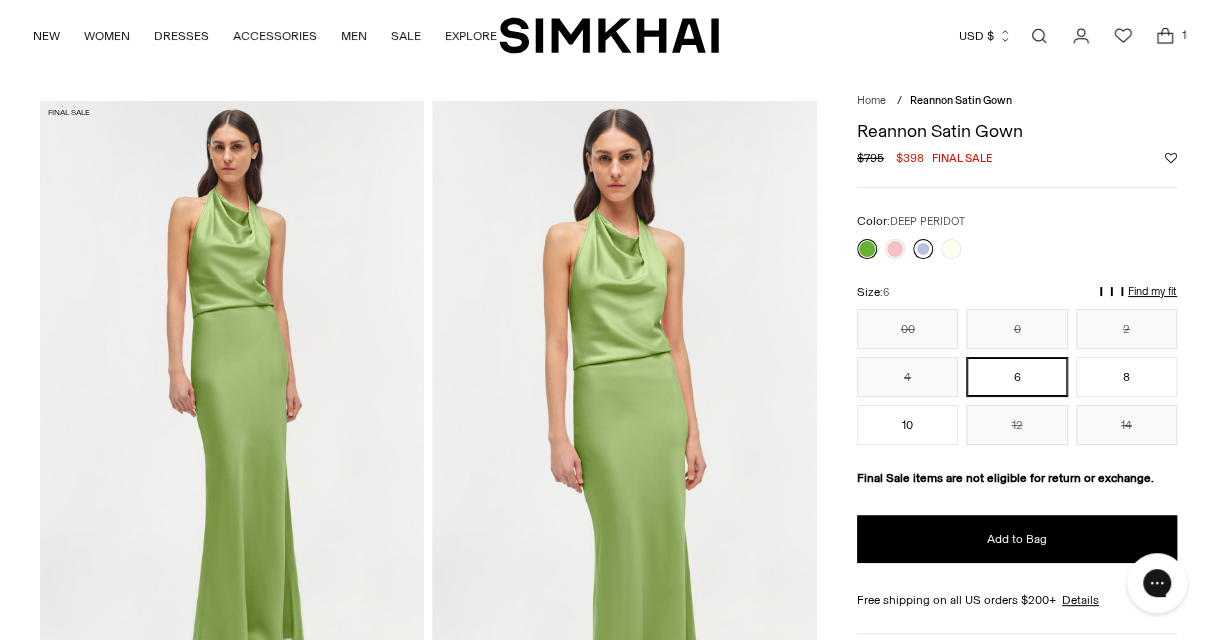 click at bounding box center (923, 249) 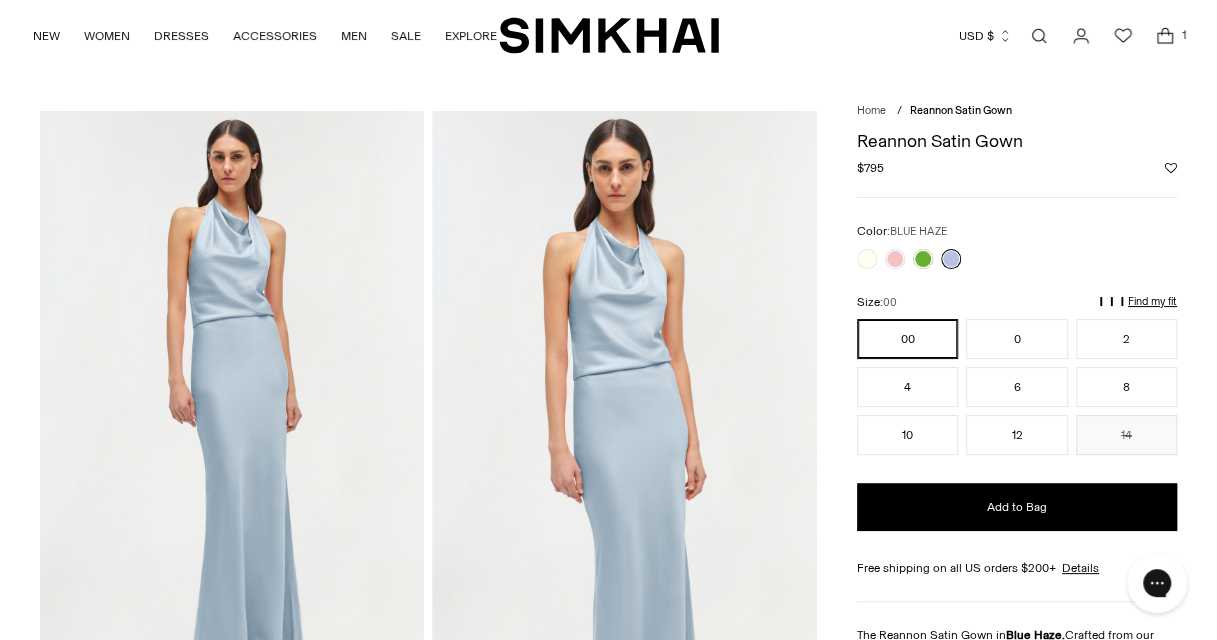 scroll, scrollTop: 26, scrollLeft: 0, axis: vertical 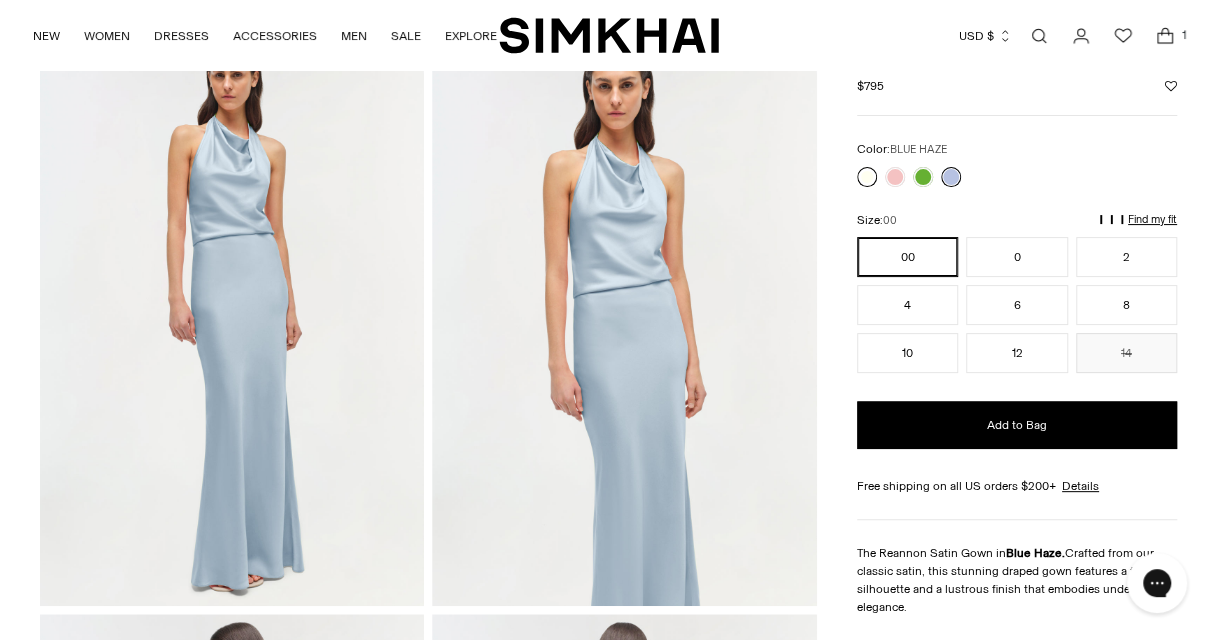 click 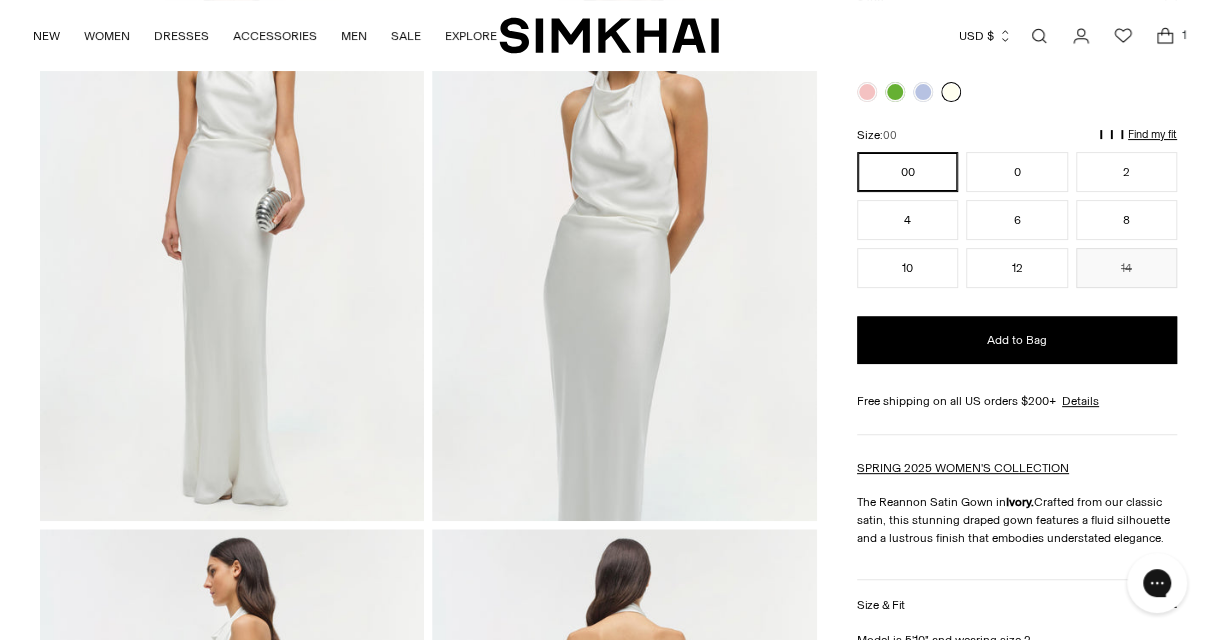 scroll, scrollTop: 70, scrollLeft: 0, axis: vertical 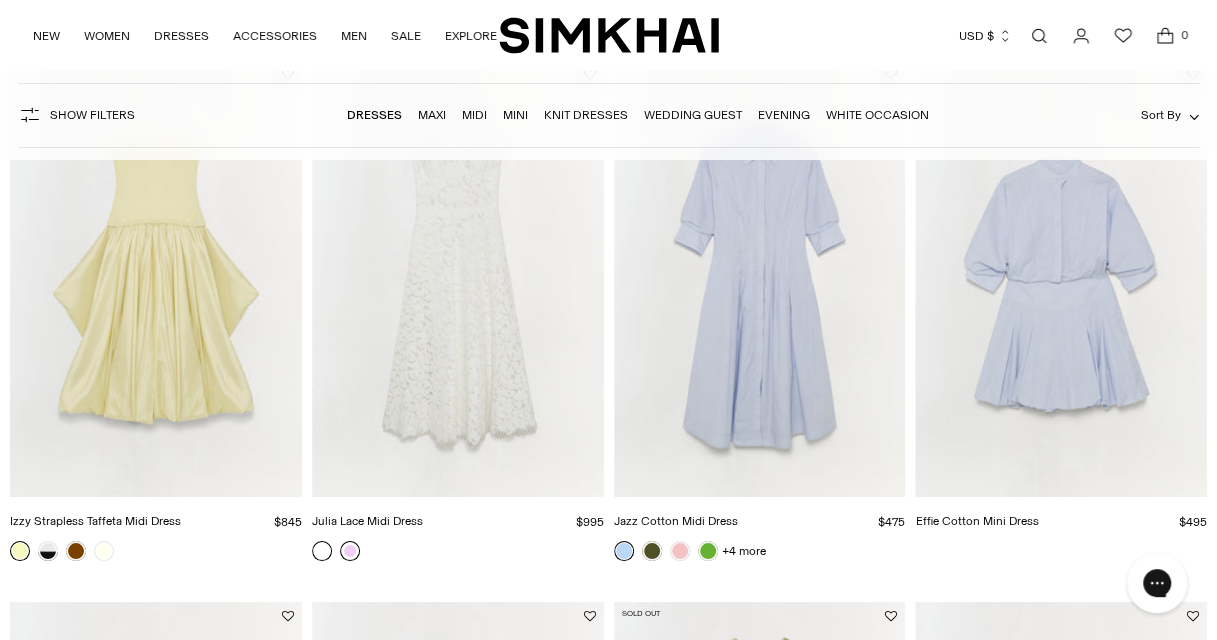 click at bounding box center [350, 551] 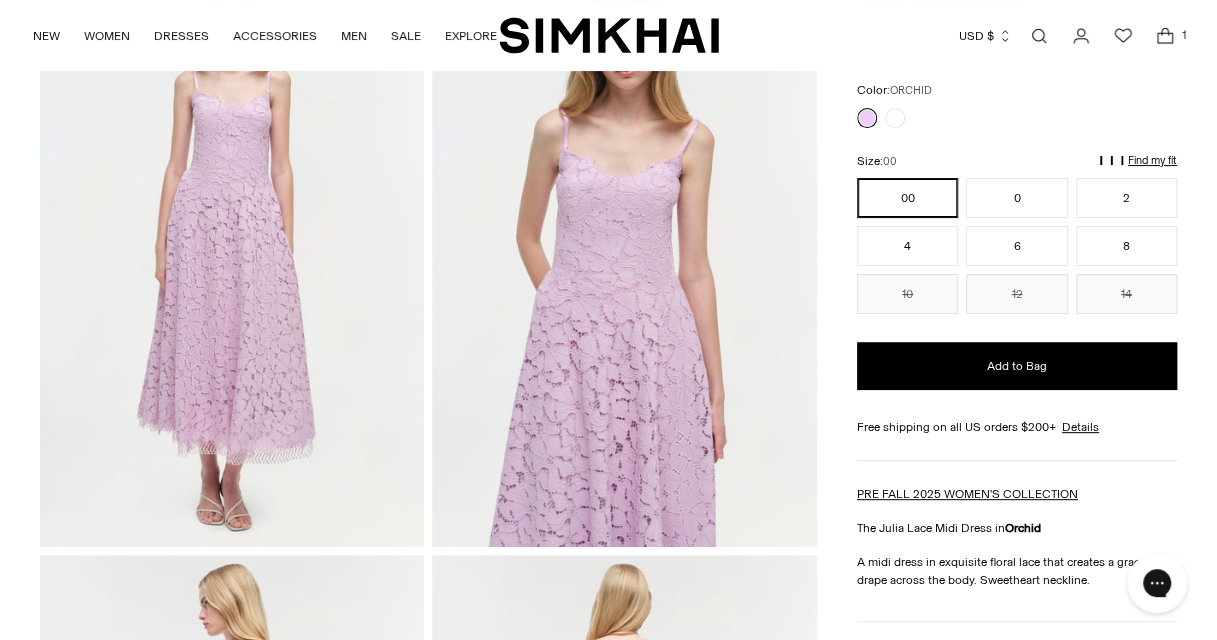 scroll, scrollTop: 160, scrollLeft: 0, axis: vertical 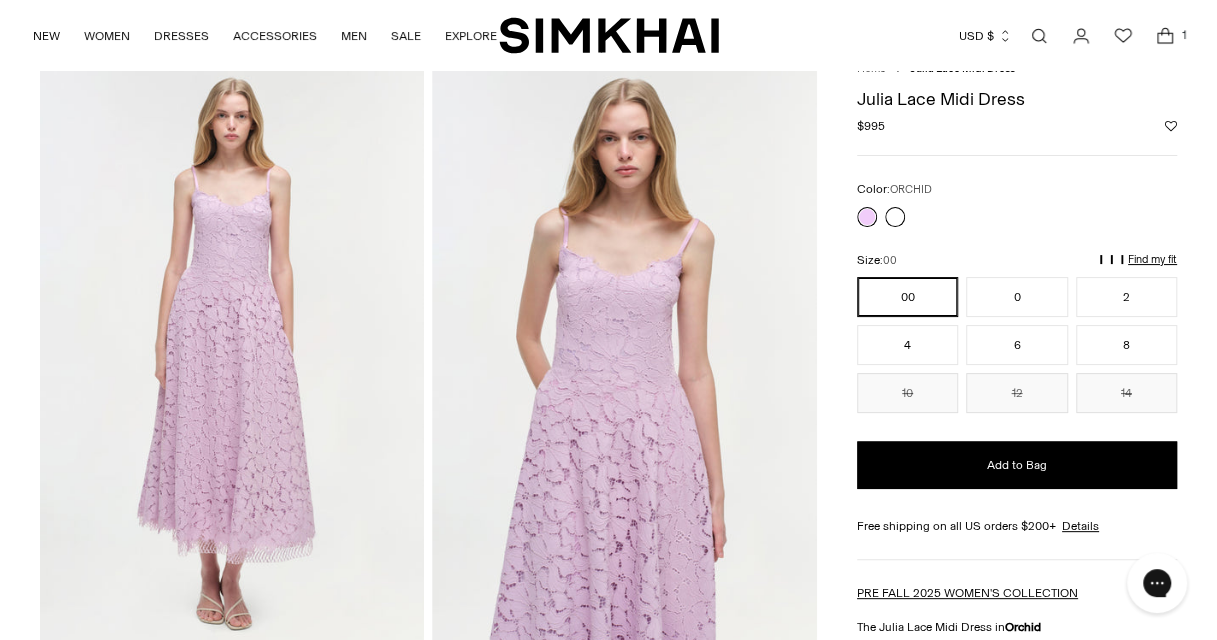 click at bounding box center (895, 217) 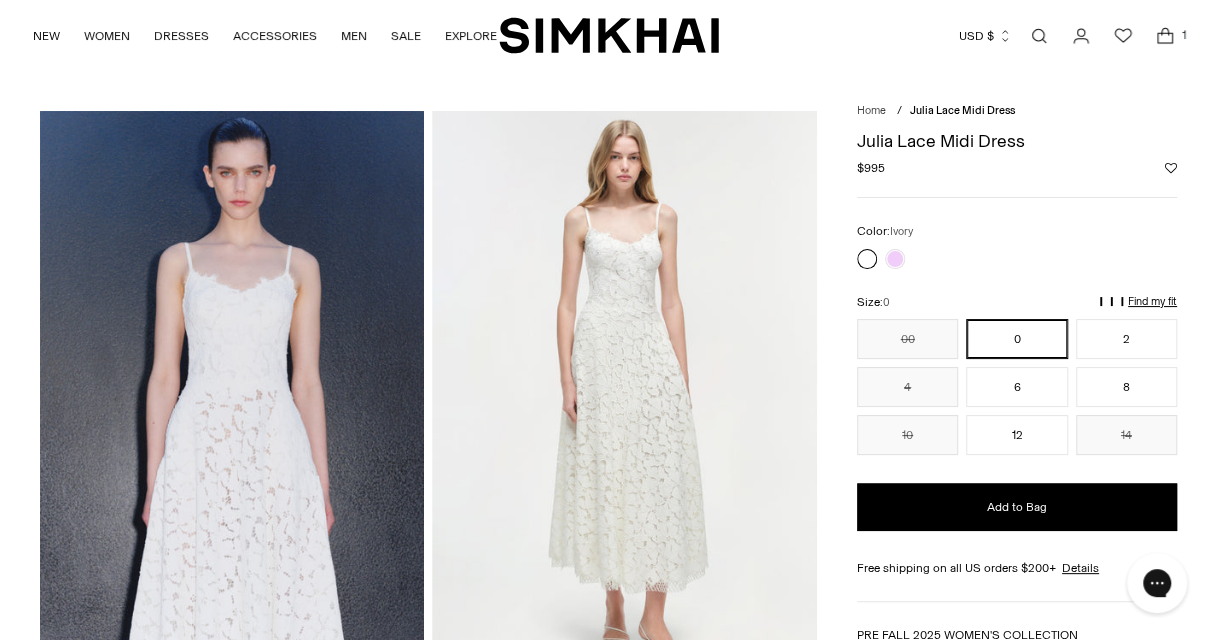 scroll, scrollTop: 0, scrollLeft: 0, axis: both 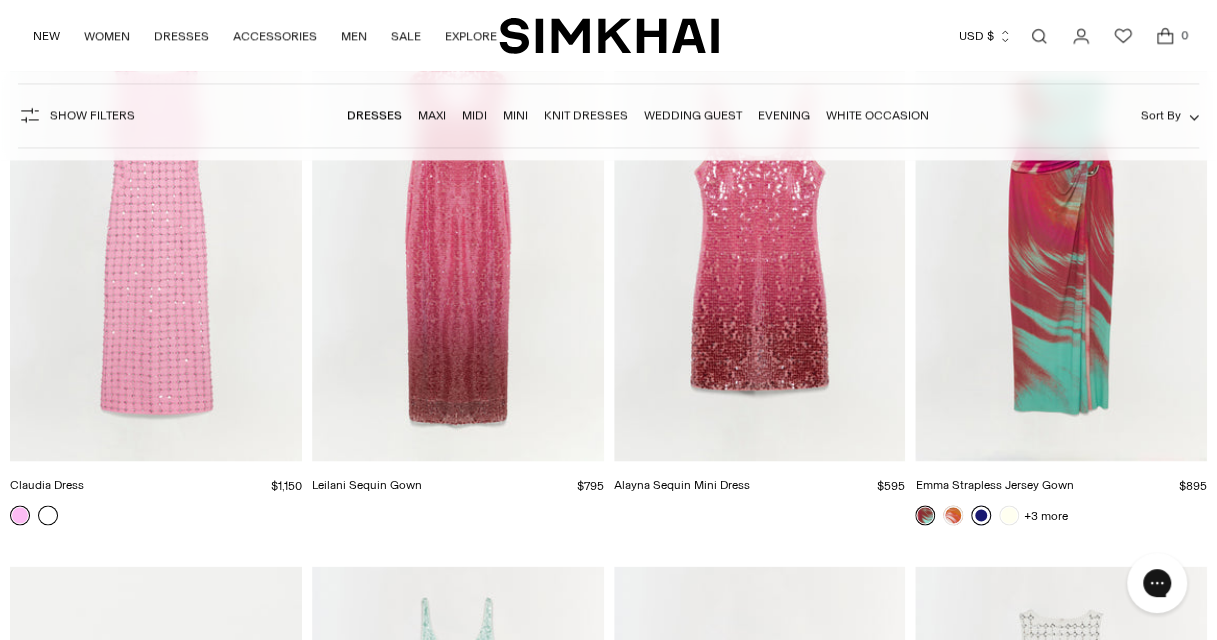 click at bounding box center [48, 515] 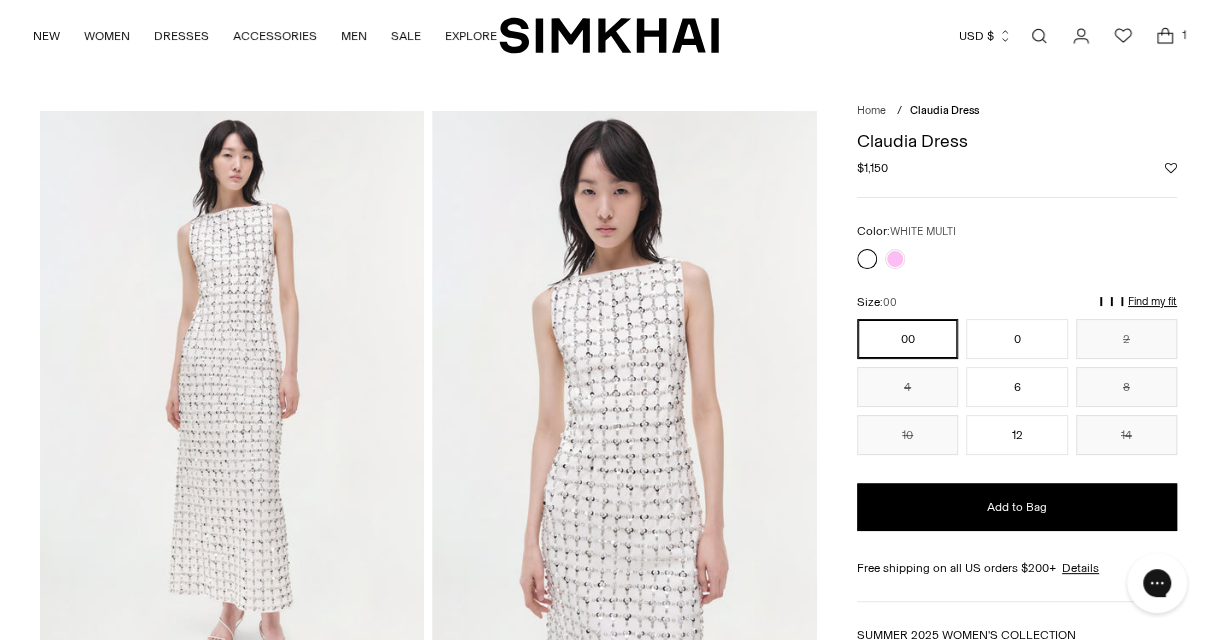scroll, scrollTop: 0, scrollLeft: 0, axis: both 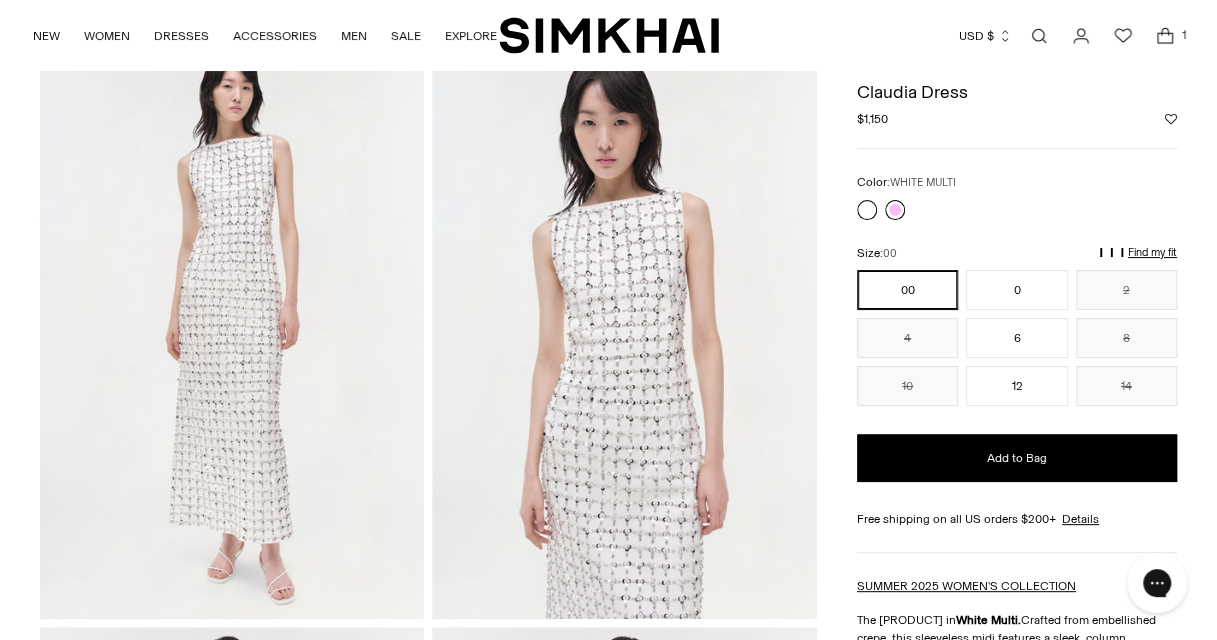click at bounding box center (895, 210) 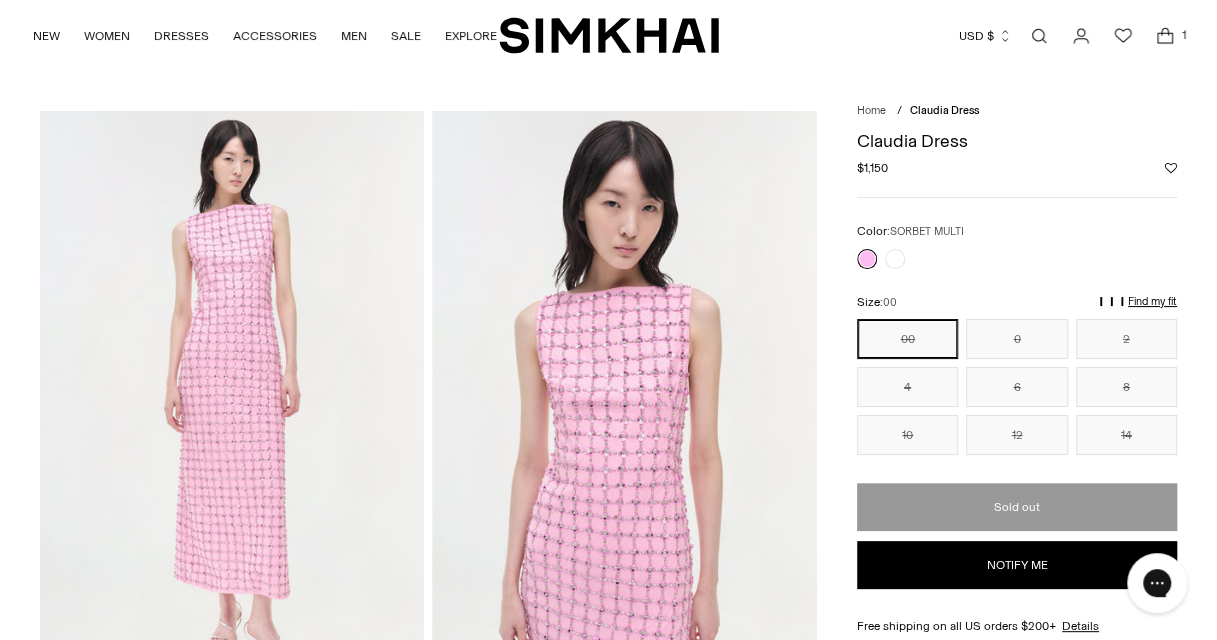 scroll, scrollTop: 0, scrollLeft: 0, axis: both 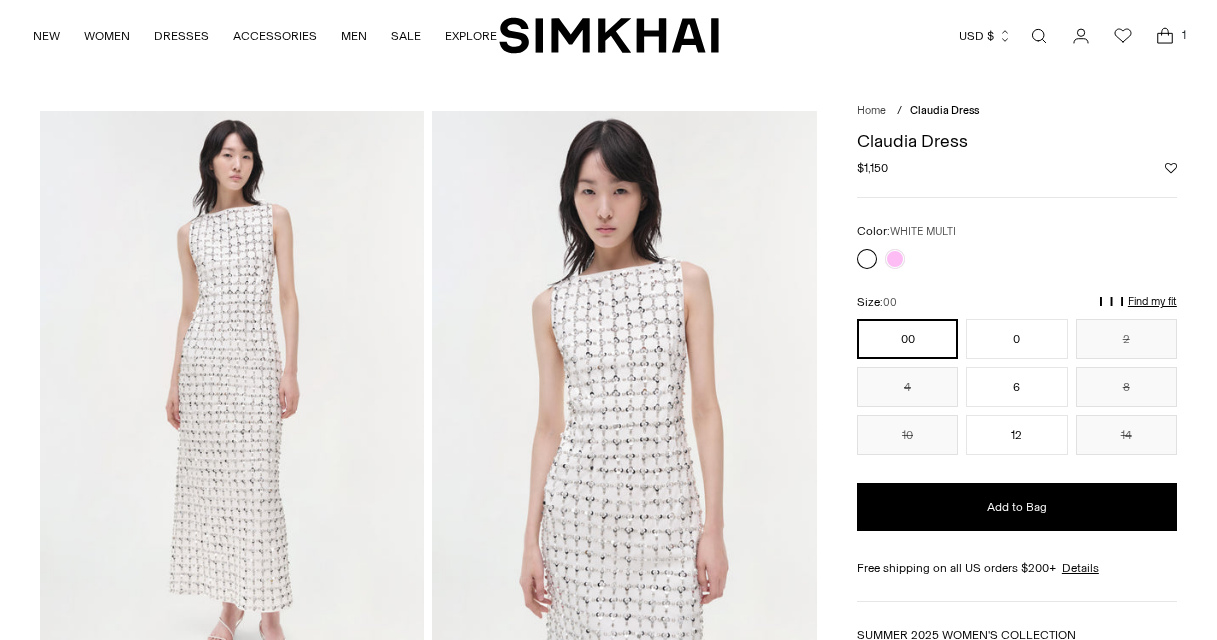 click on "NEW
WOMEN
New Arrivals
Best Sellers
Shop All
Signature
Exclusives
Pre-Fall 2025
Sale
READY TO WEAR
All Clothing
Dresses
Tops
Knits" at bounding box center (265, 35) 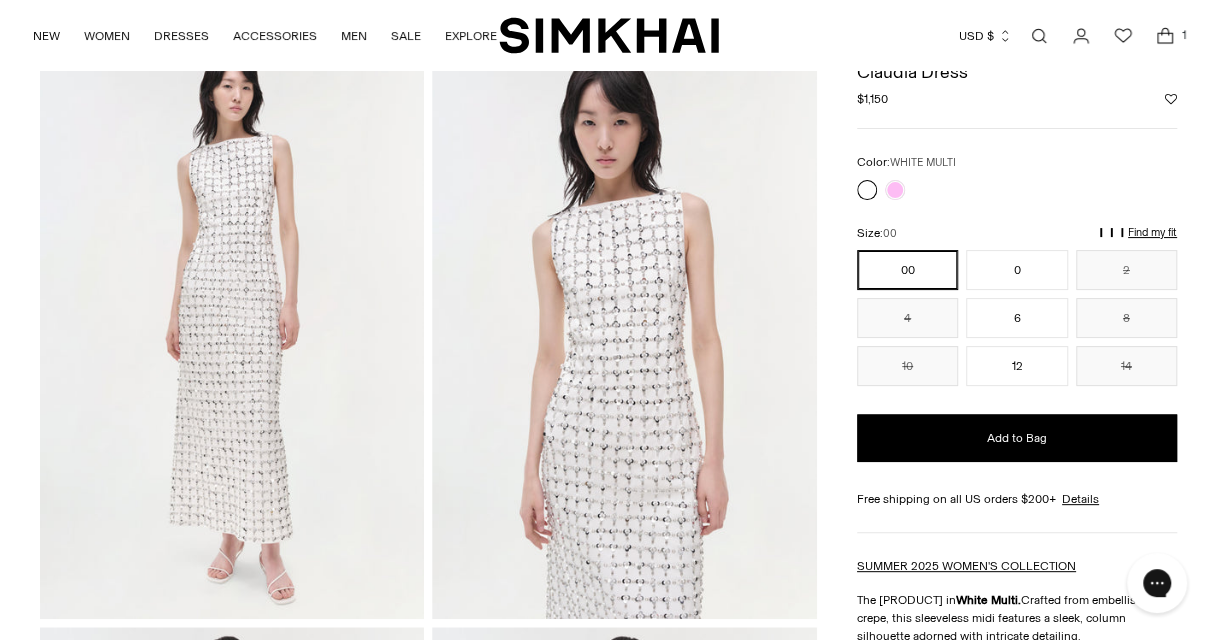 scroll, scrollTop: 0, scrollLeft: 0, axis: both 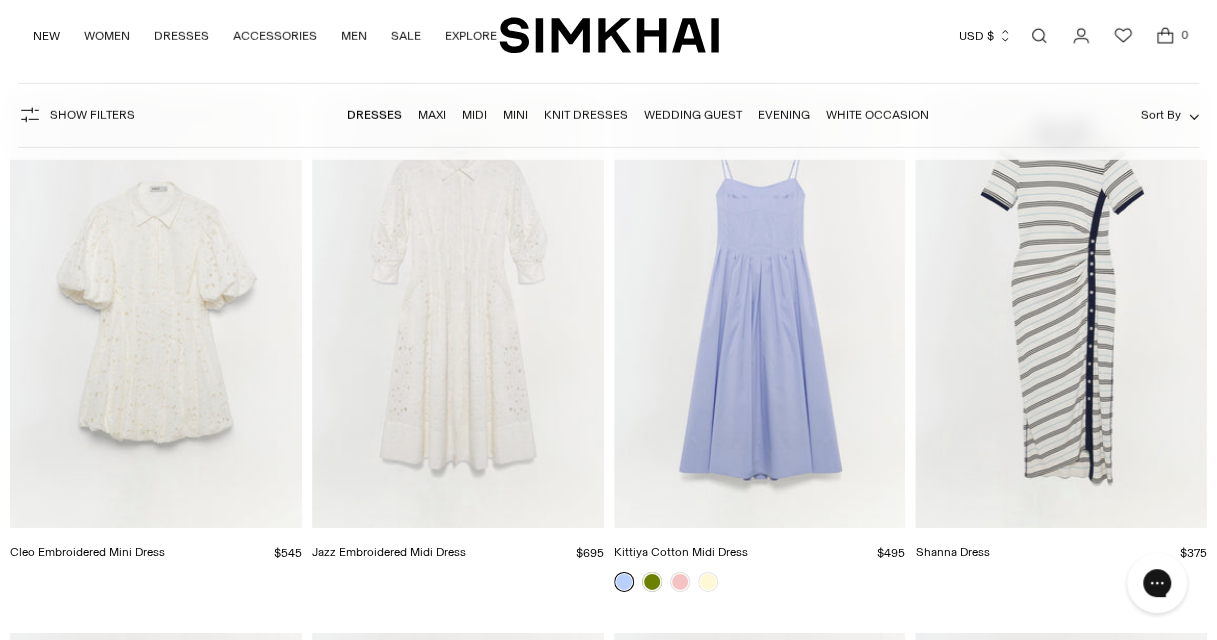 click at bounding box center [0, 0] 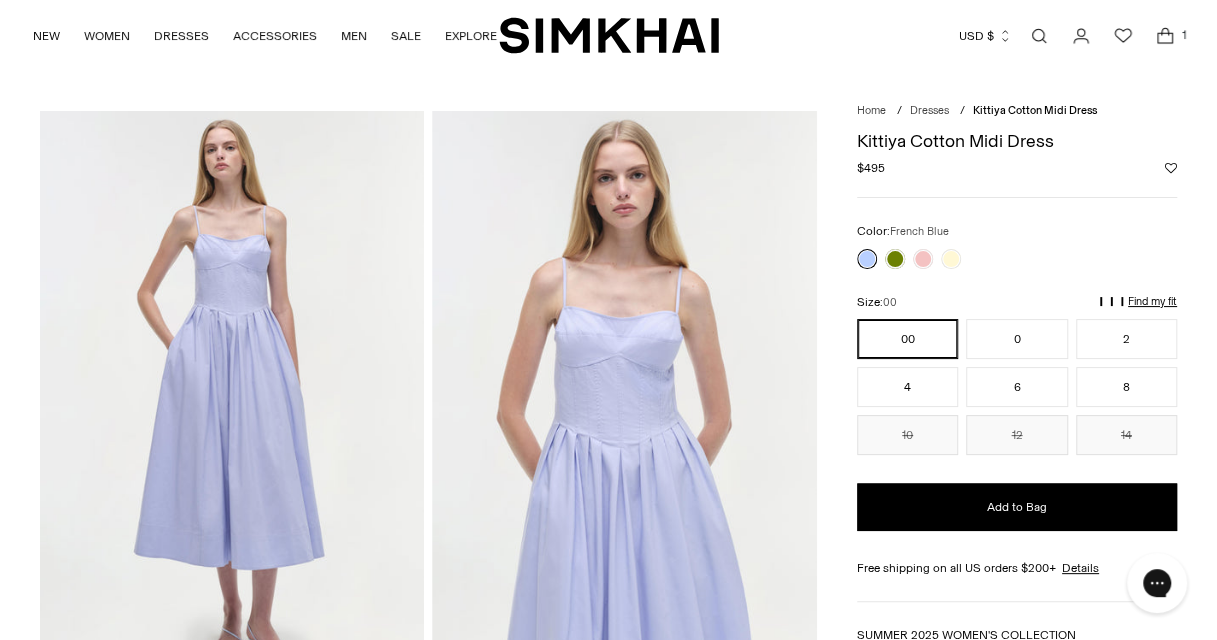 scroll, scrollTop: 0, scrollLeft: 0, axis: both 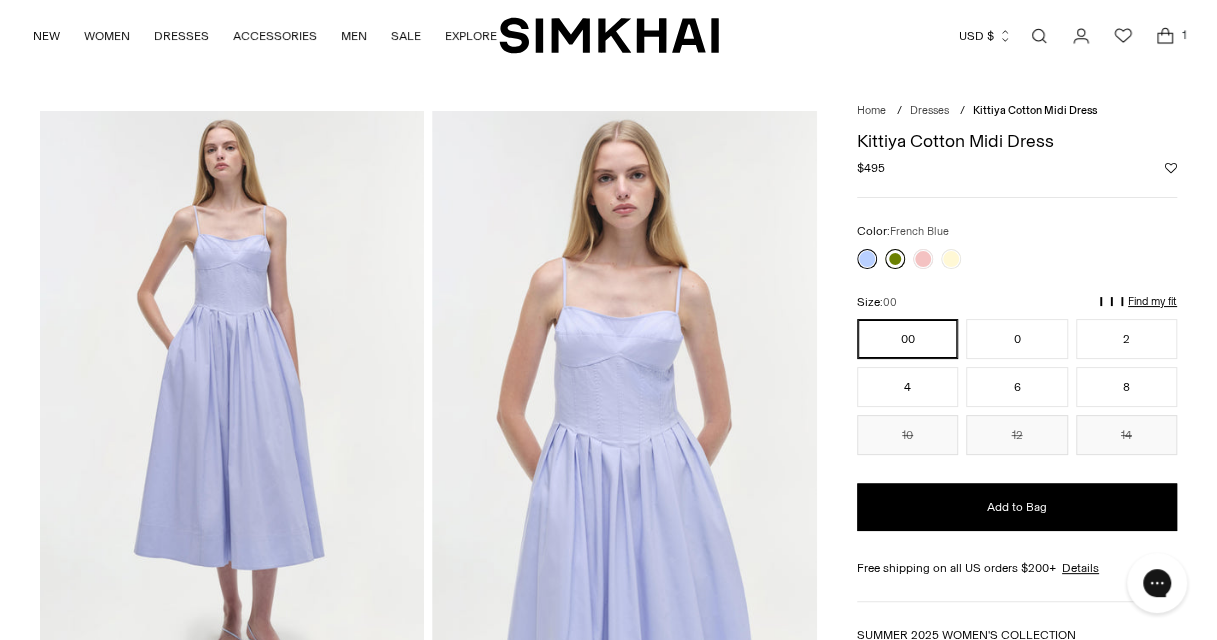 click at bounding box center [895, 259] 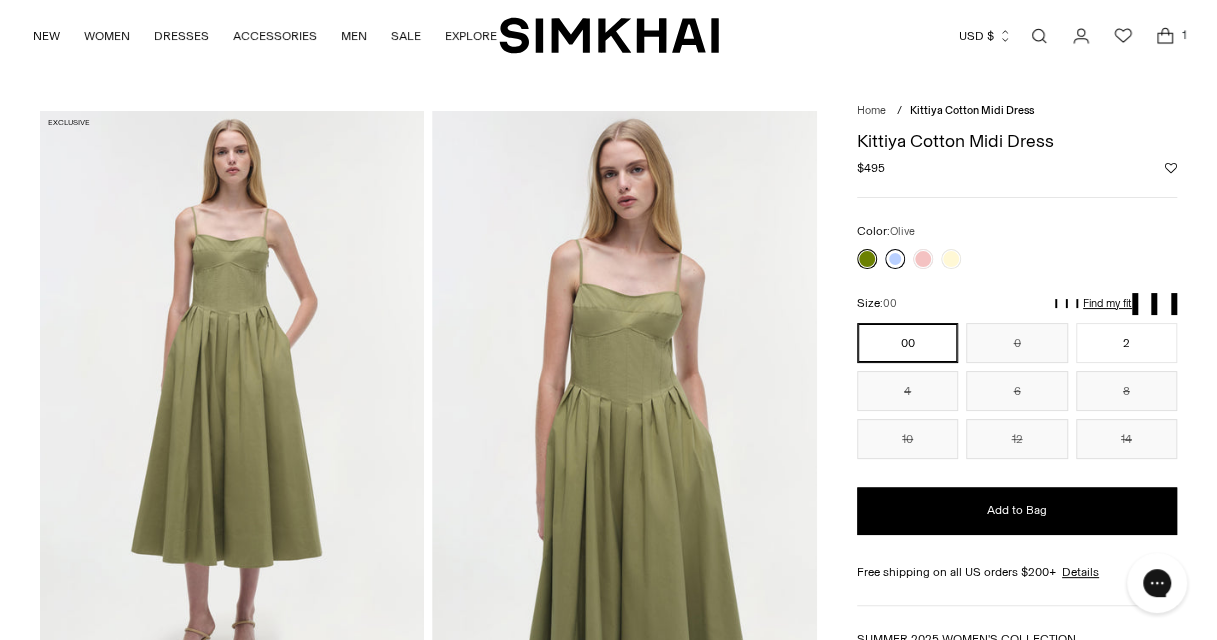 scroll, scrollTop: 0, scrollLeft: 0, axis: both 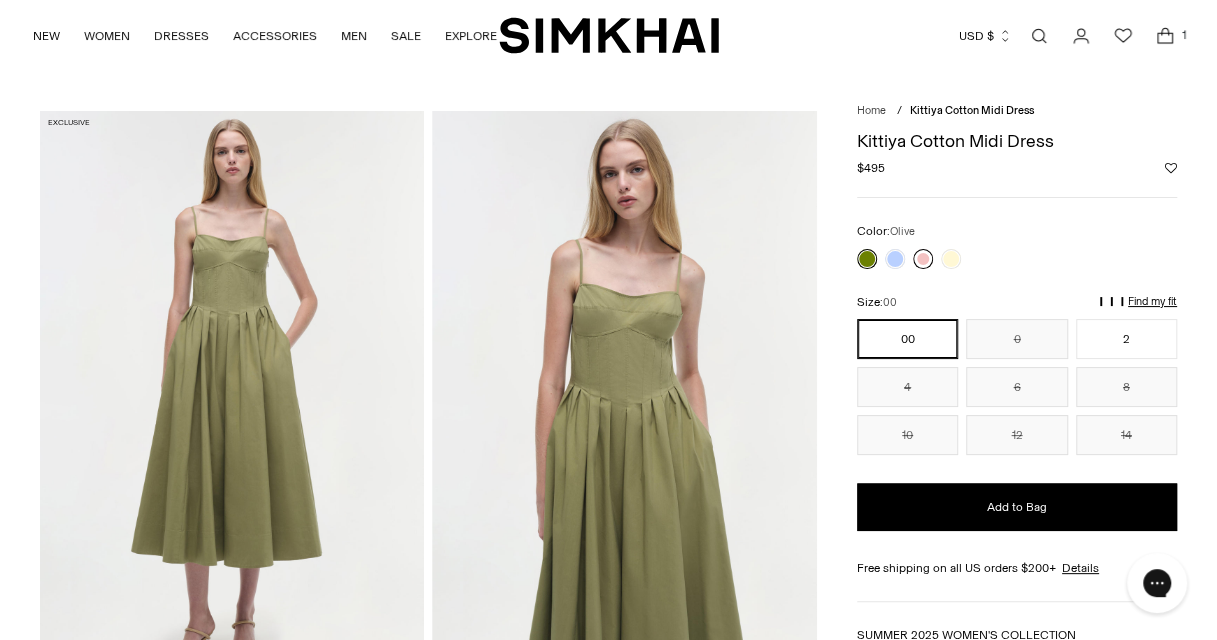 click at bounding box center [923, 259] 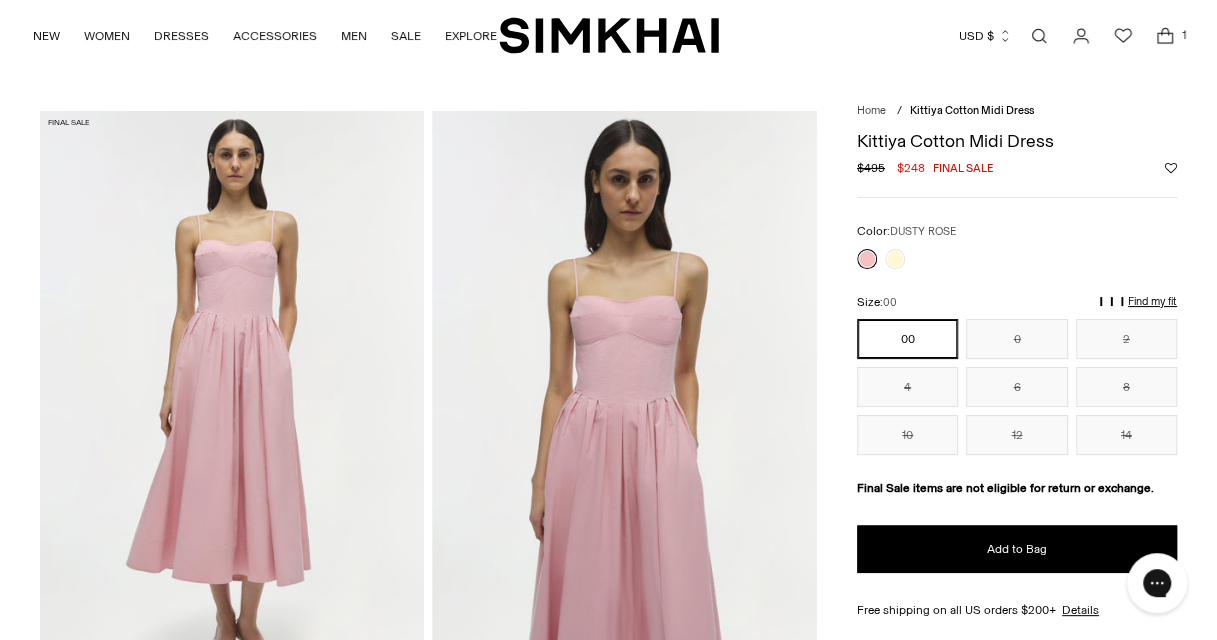 scroll, scrollTop: 0, scrollLeft: 0, axis: both 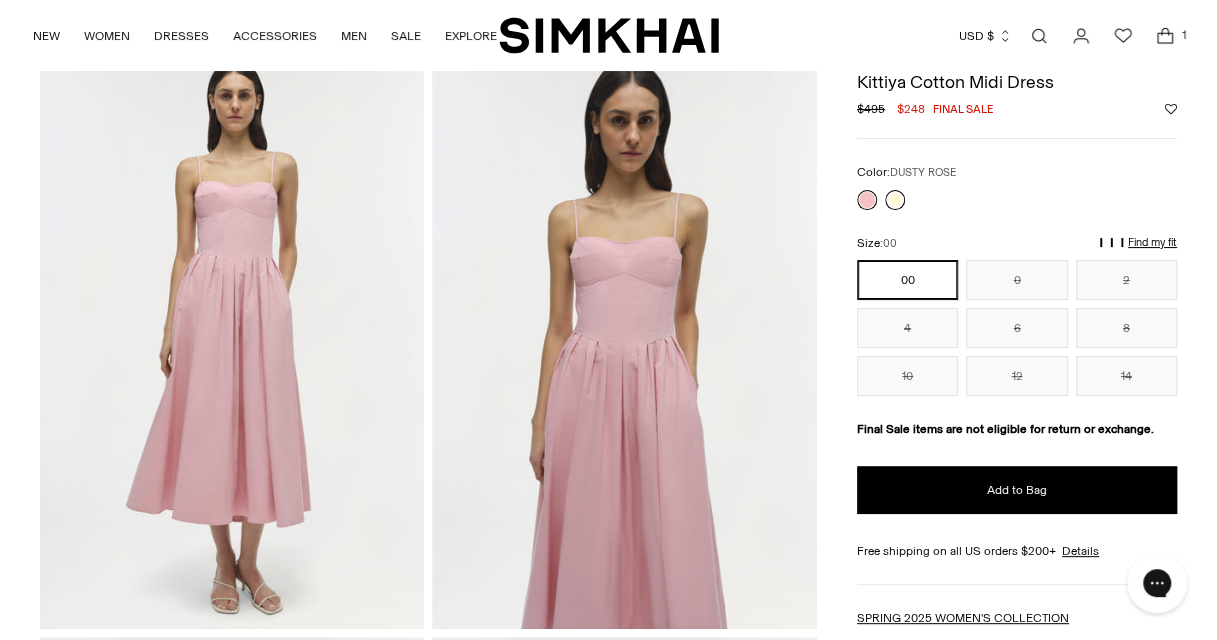 click at bounding box center (895, 200) 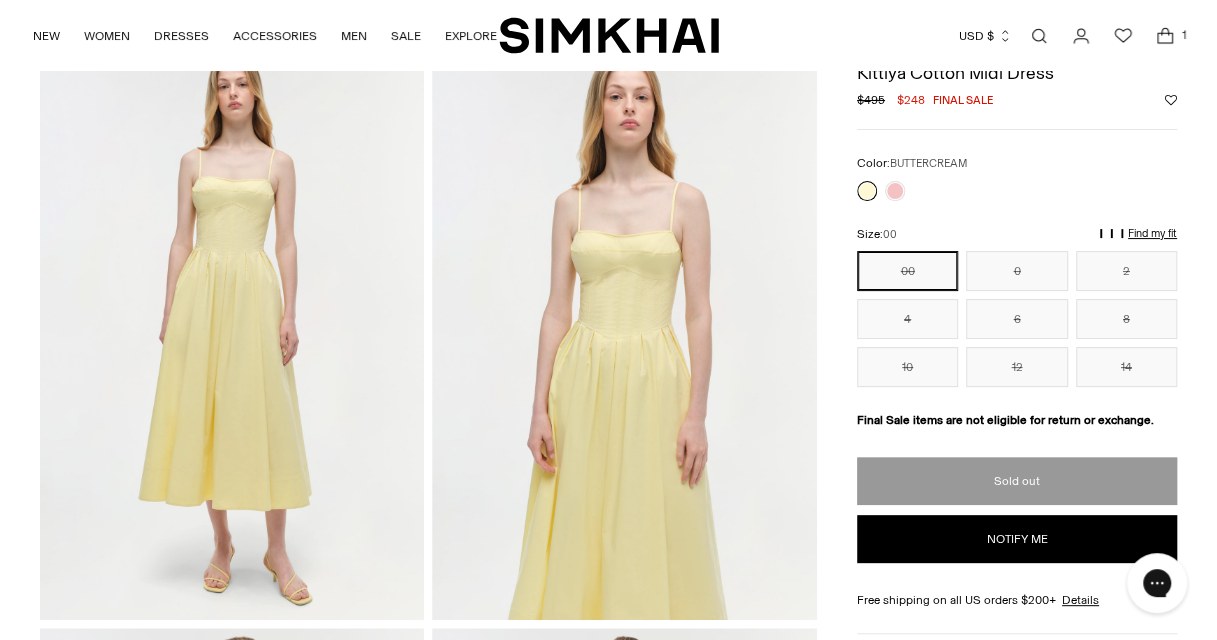 scroll, scrollTop: 0, scrollLeft: 0, axis: both 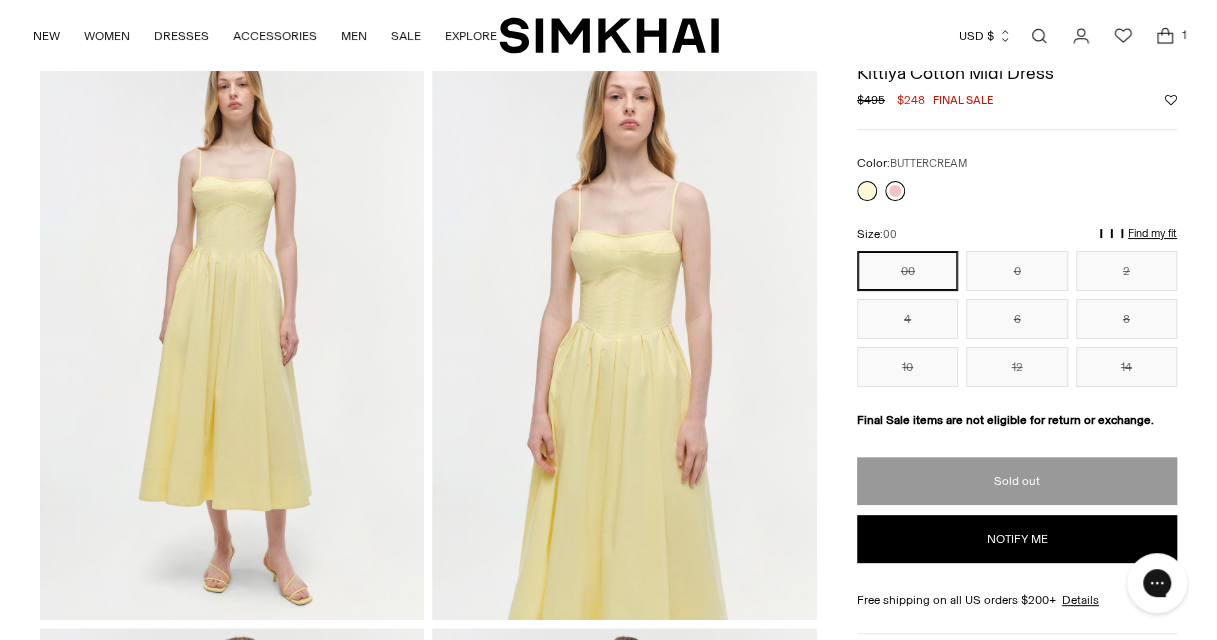 click at bounding box center [895, 191] 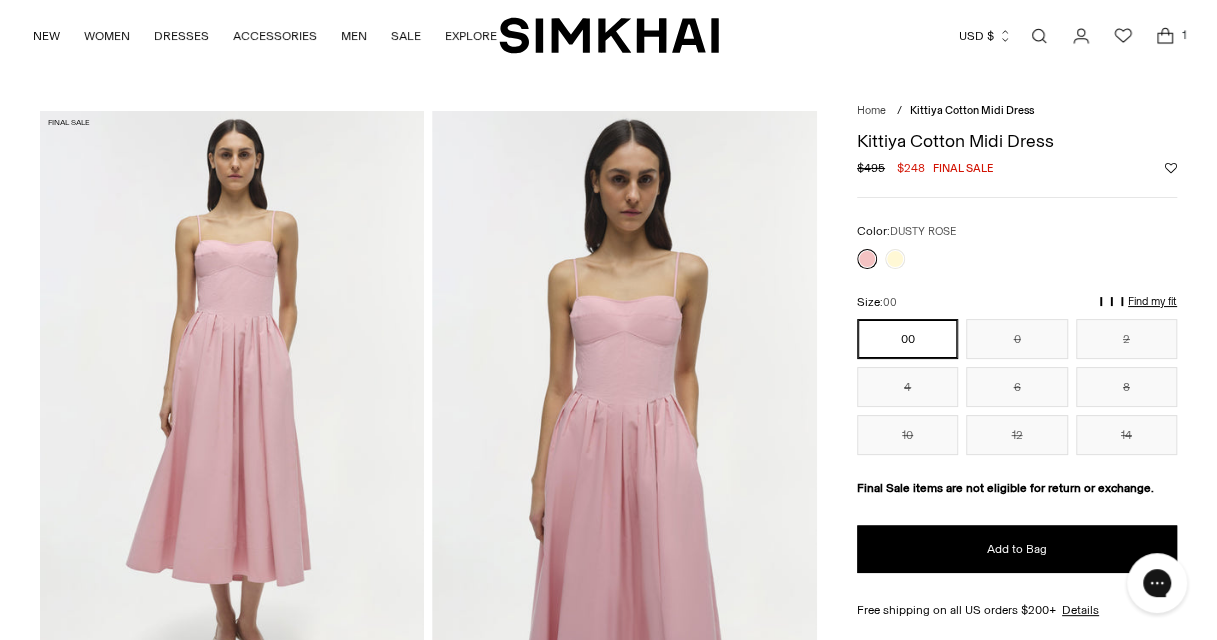scroll, scrollTop: 0, scrollLeft: 0, axis: both 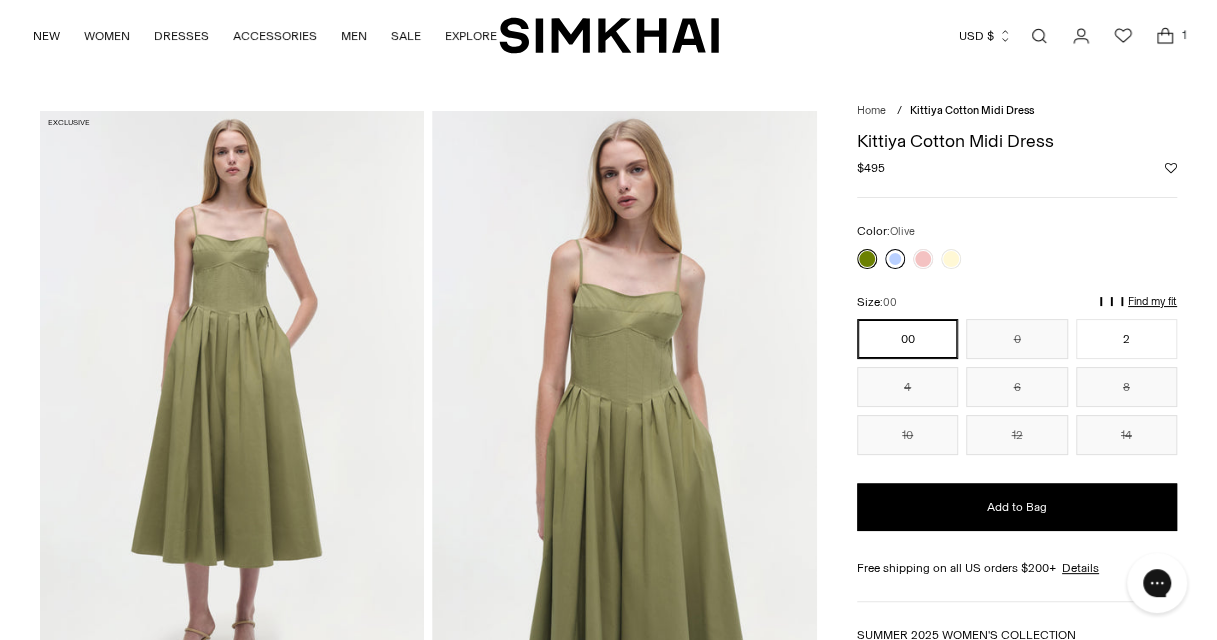 click at bounding box center (895, 259) 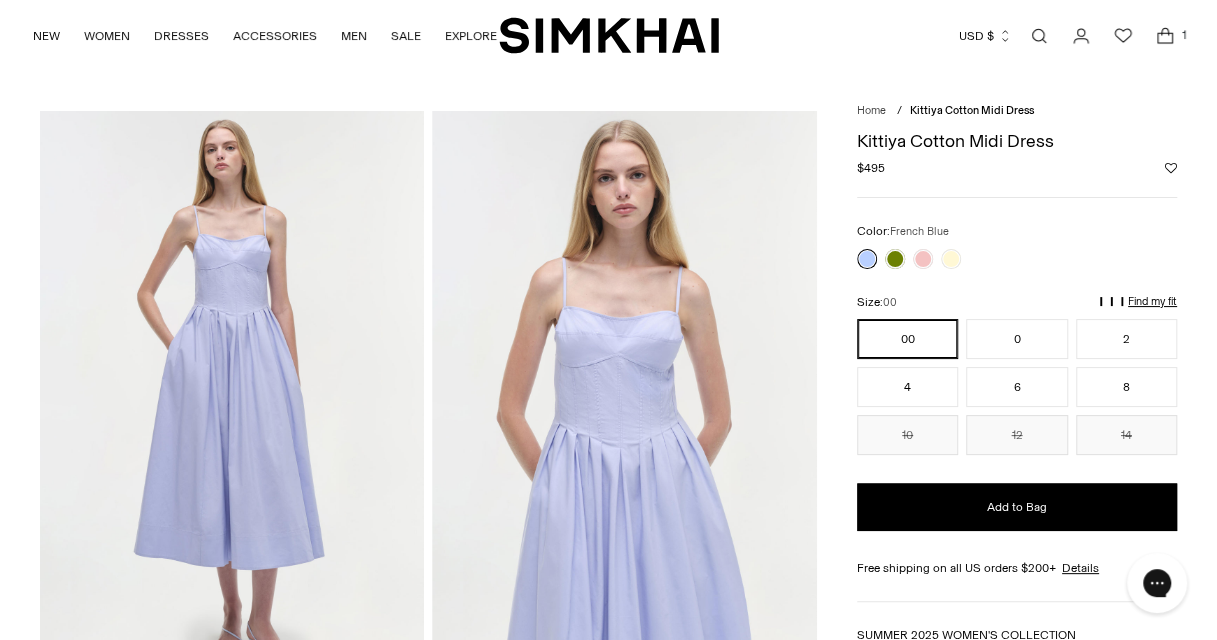 scroll, scrollTop: 0, scrollLeft: 0, axis: both 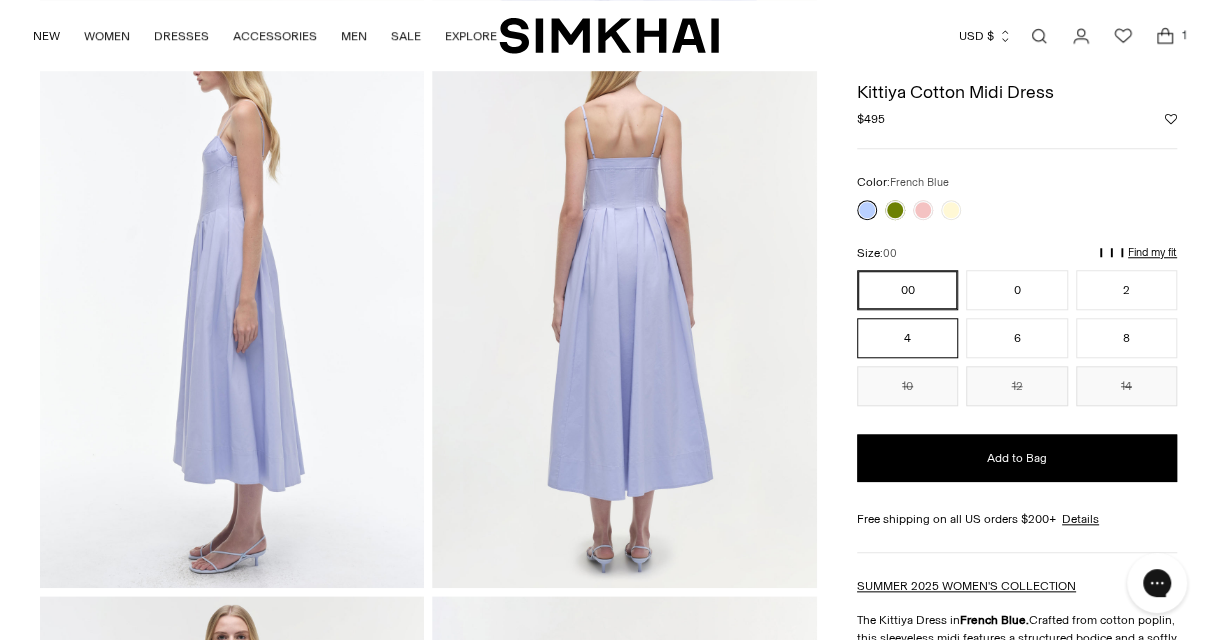 click on "4" at bounding box center (907, 338) 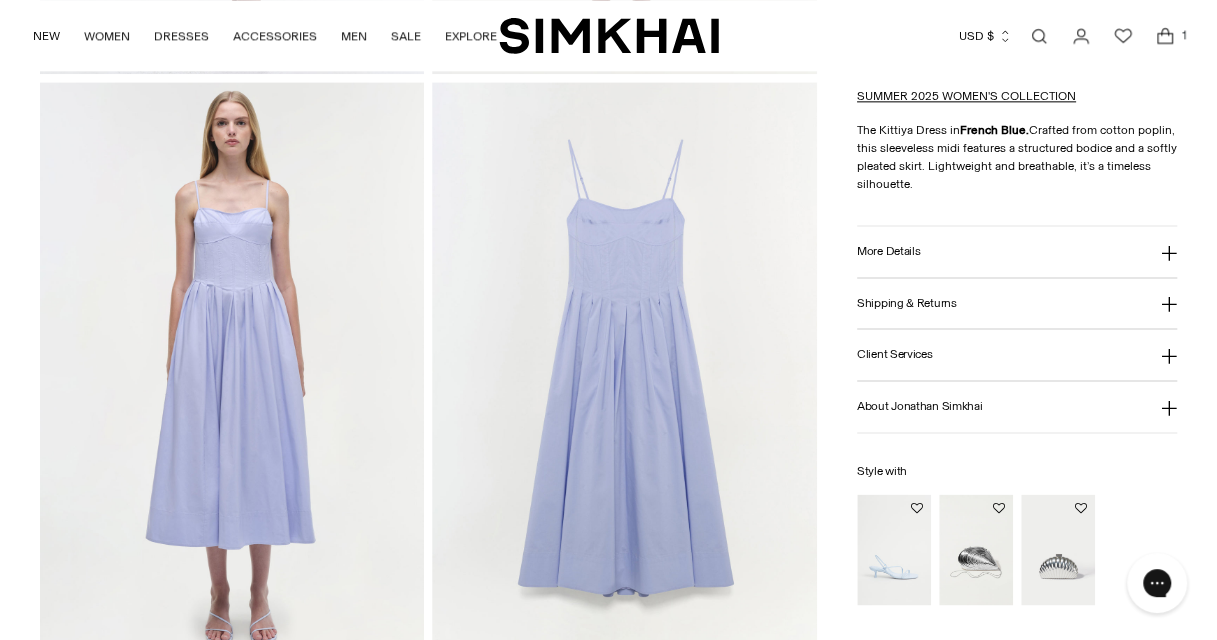 scroll, scrollTop: 1199, scrollLeft: 0, axis: vertical 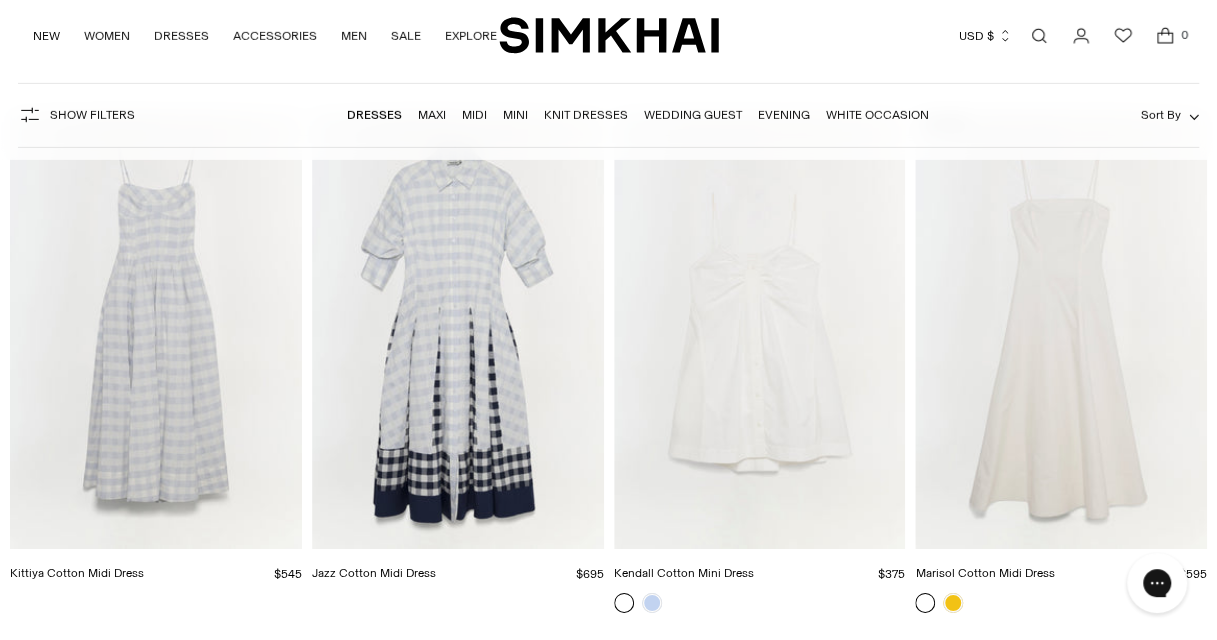 click at bounding box center (0, 0) 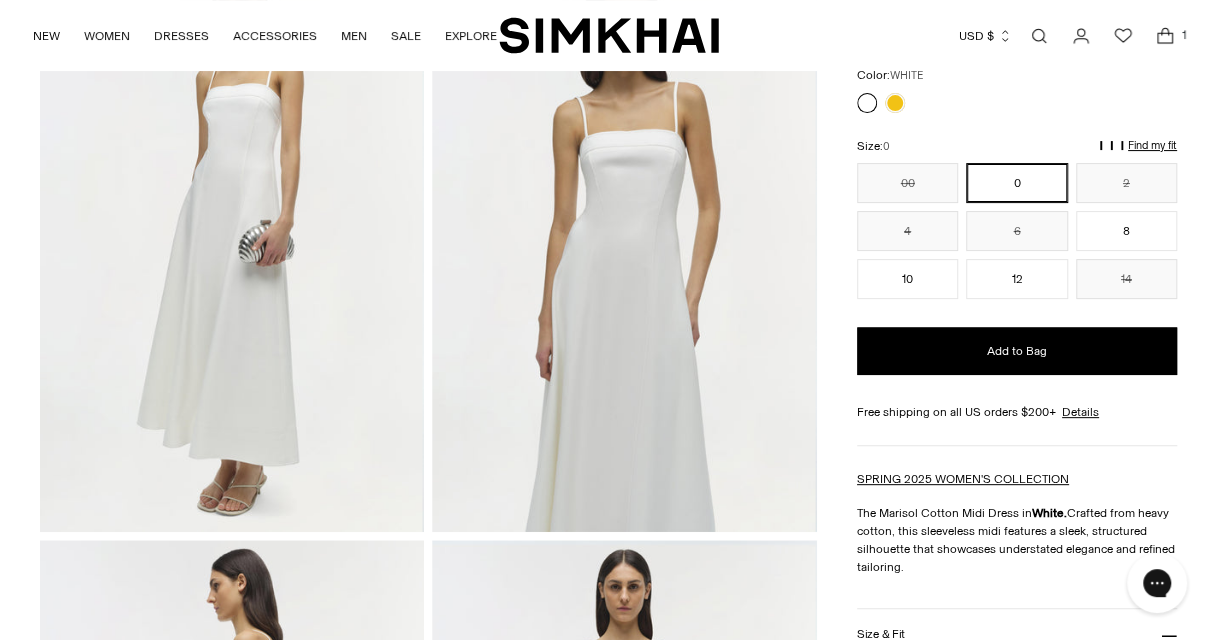 scroll, scrollTop: 0, scrollLeft: 0, axis: both 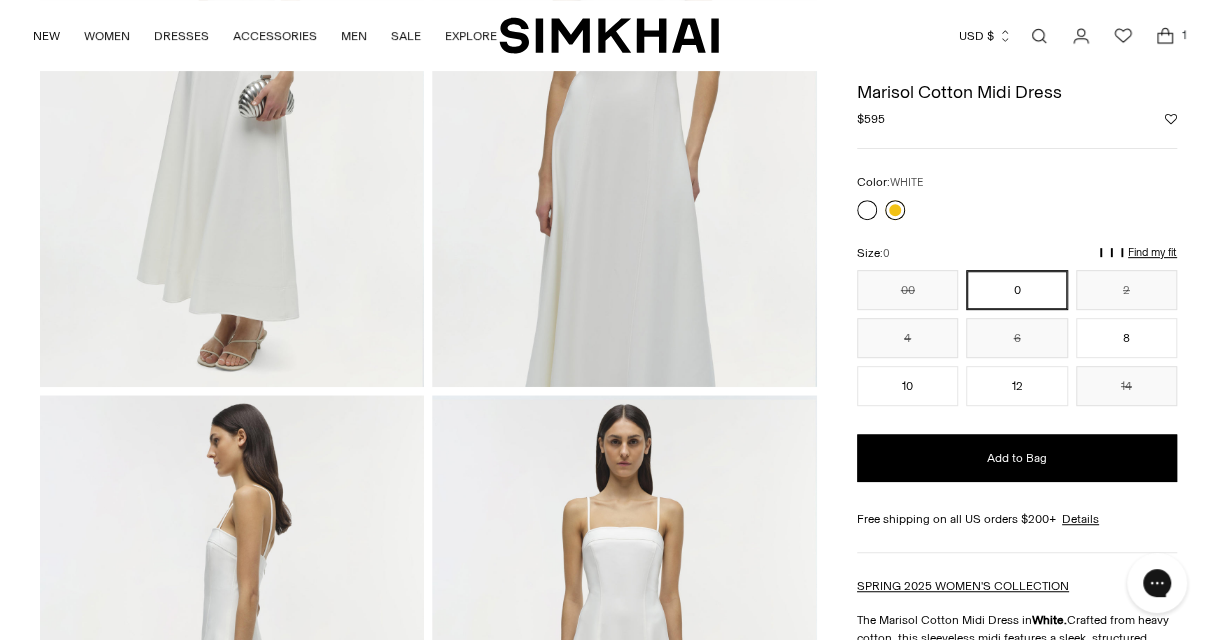 click at bounding box center [895, 210] 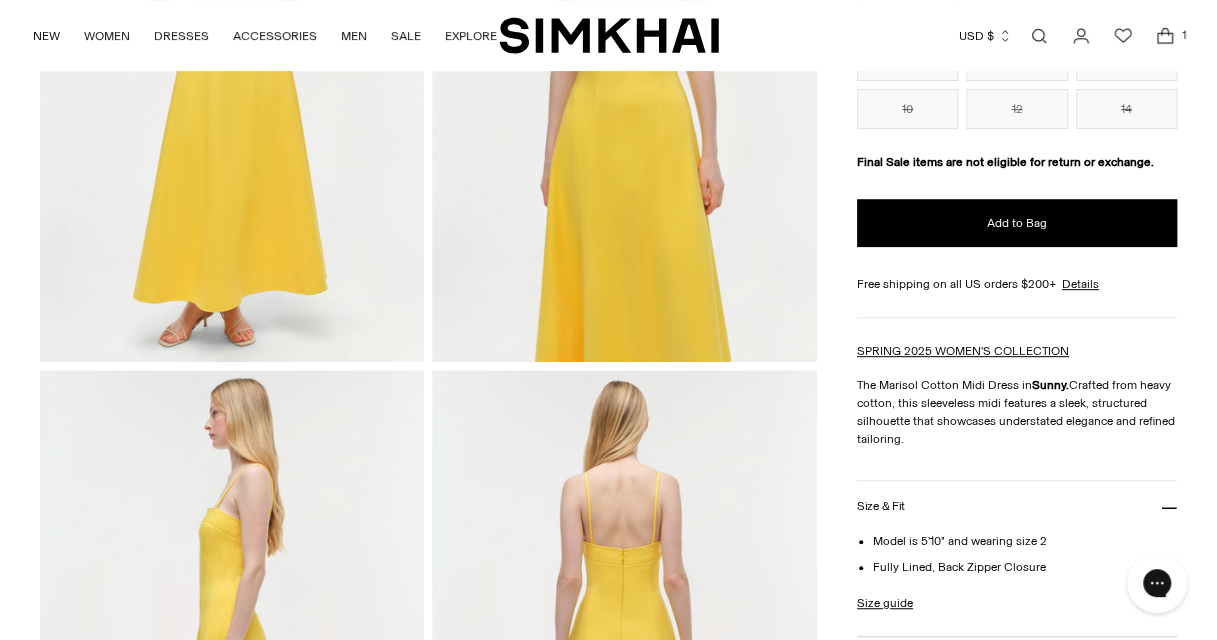 scroll, scrollTop: 0, scrollLeft: 0, axis: both 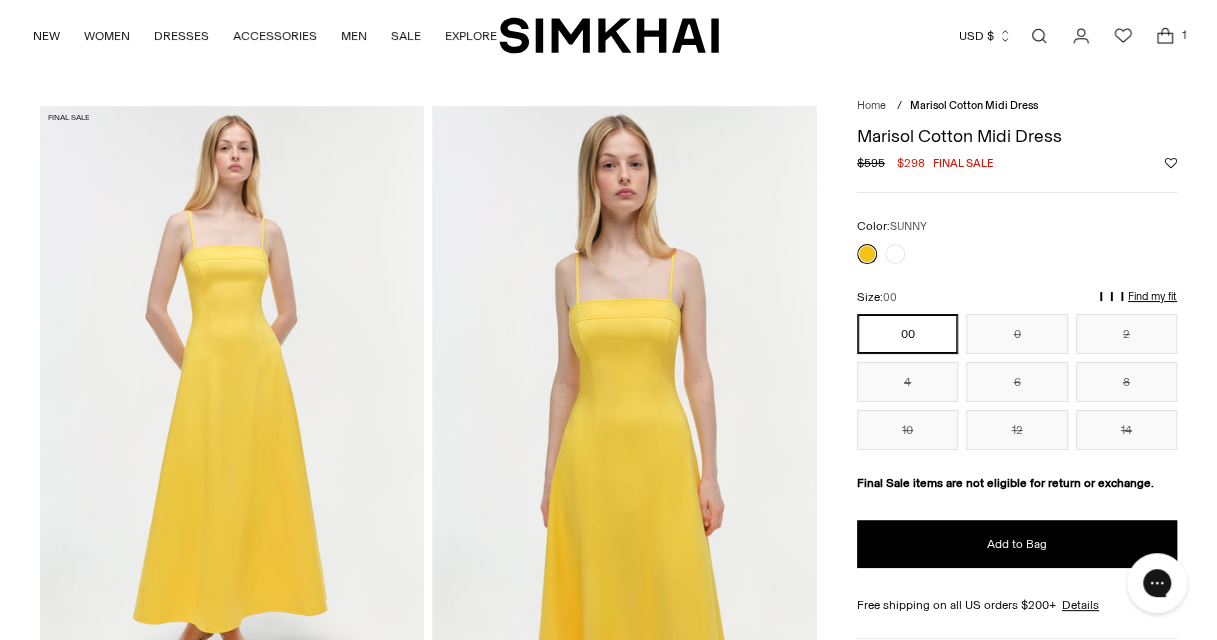 click on "1" at bounding box center [1184, 35] 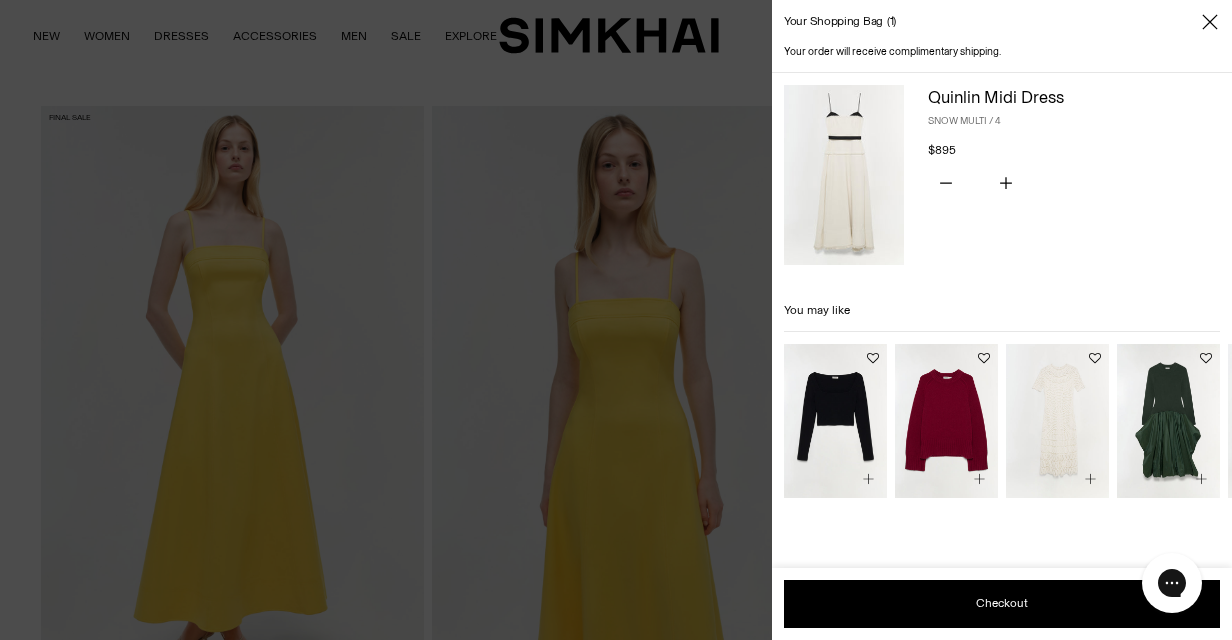 click at bounding box center (844, 175) 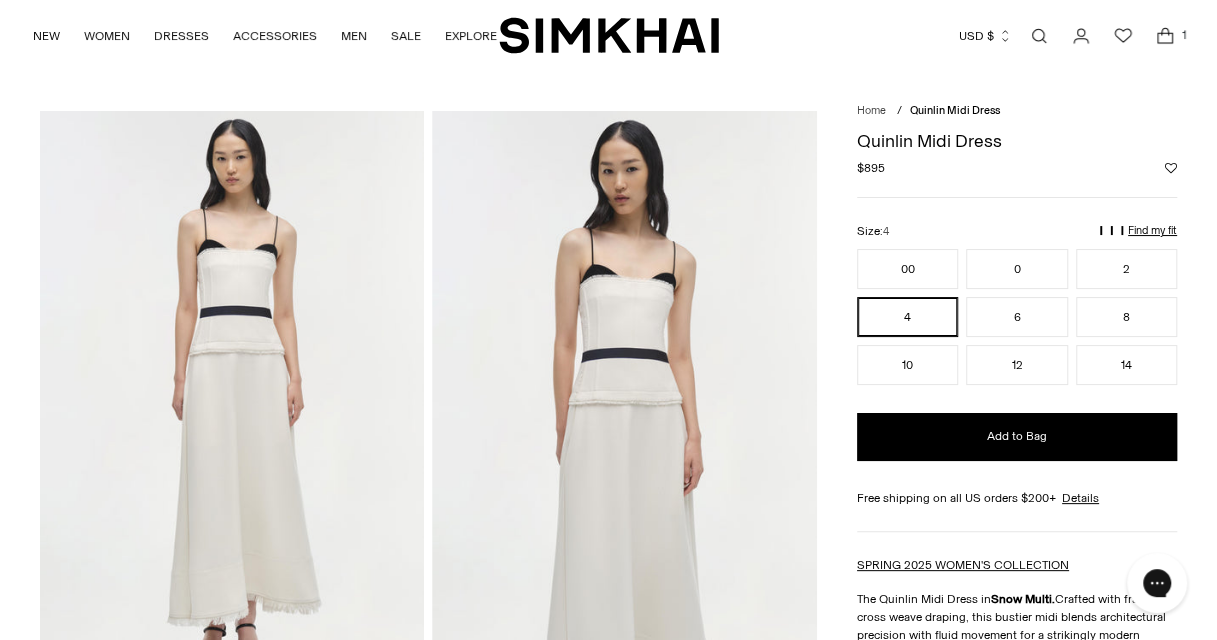 scroll, scrollTop: 0, scrollLeft: 0, axis: both 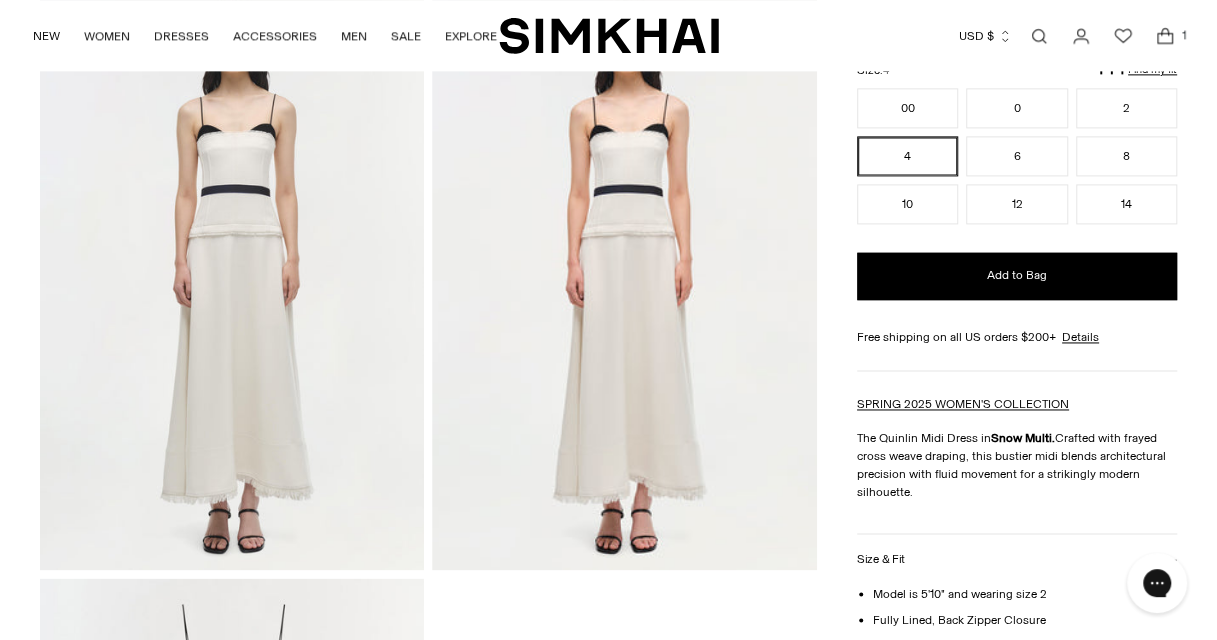 click at bounding box center (624, 281) 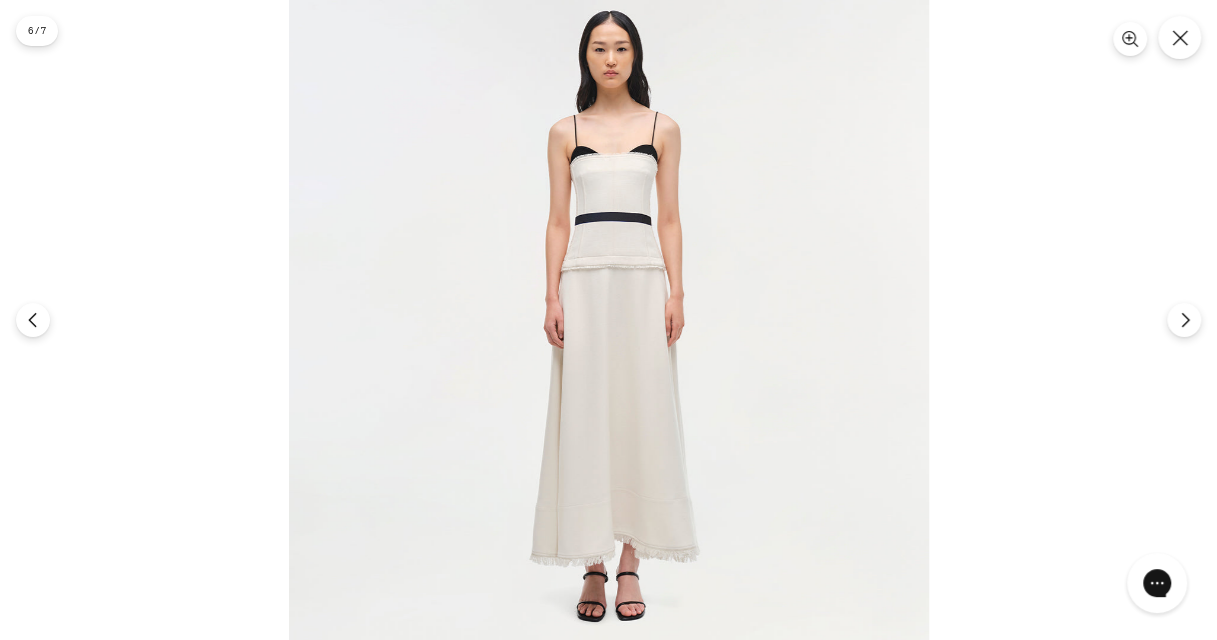 click at bounding box center (609, 320) 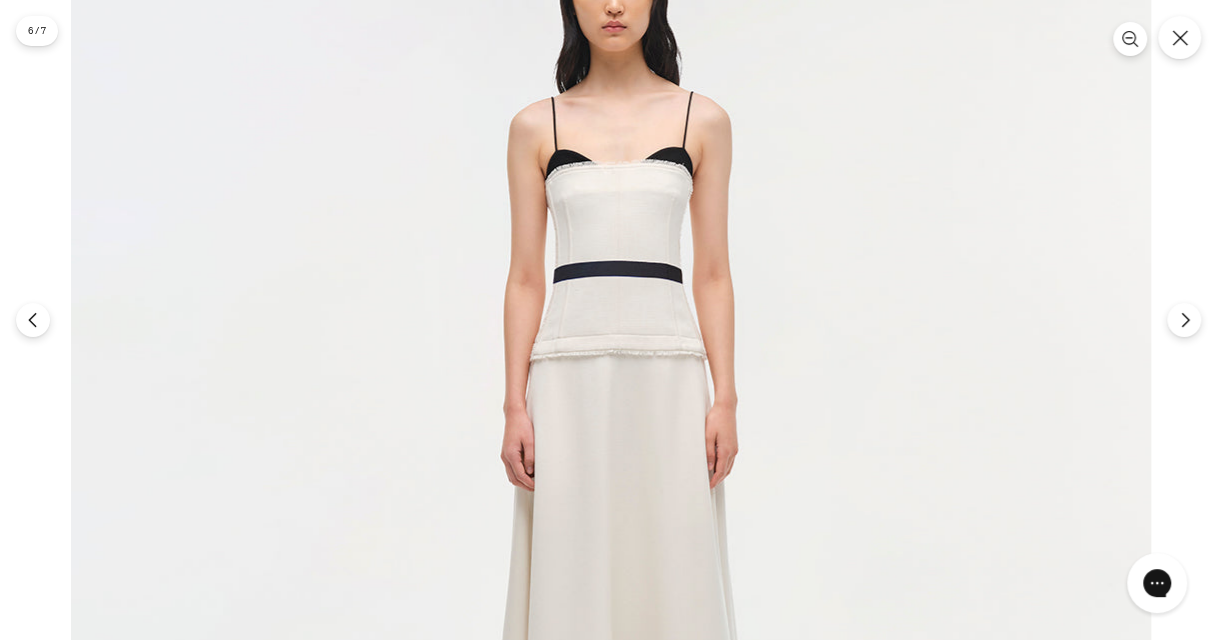 click at bounding box center (611, 443) 